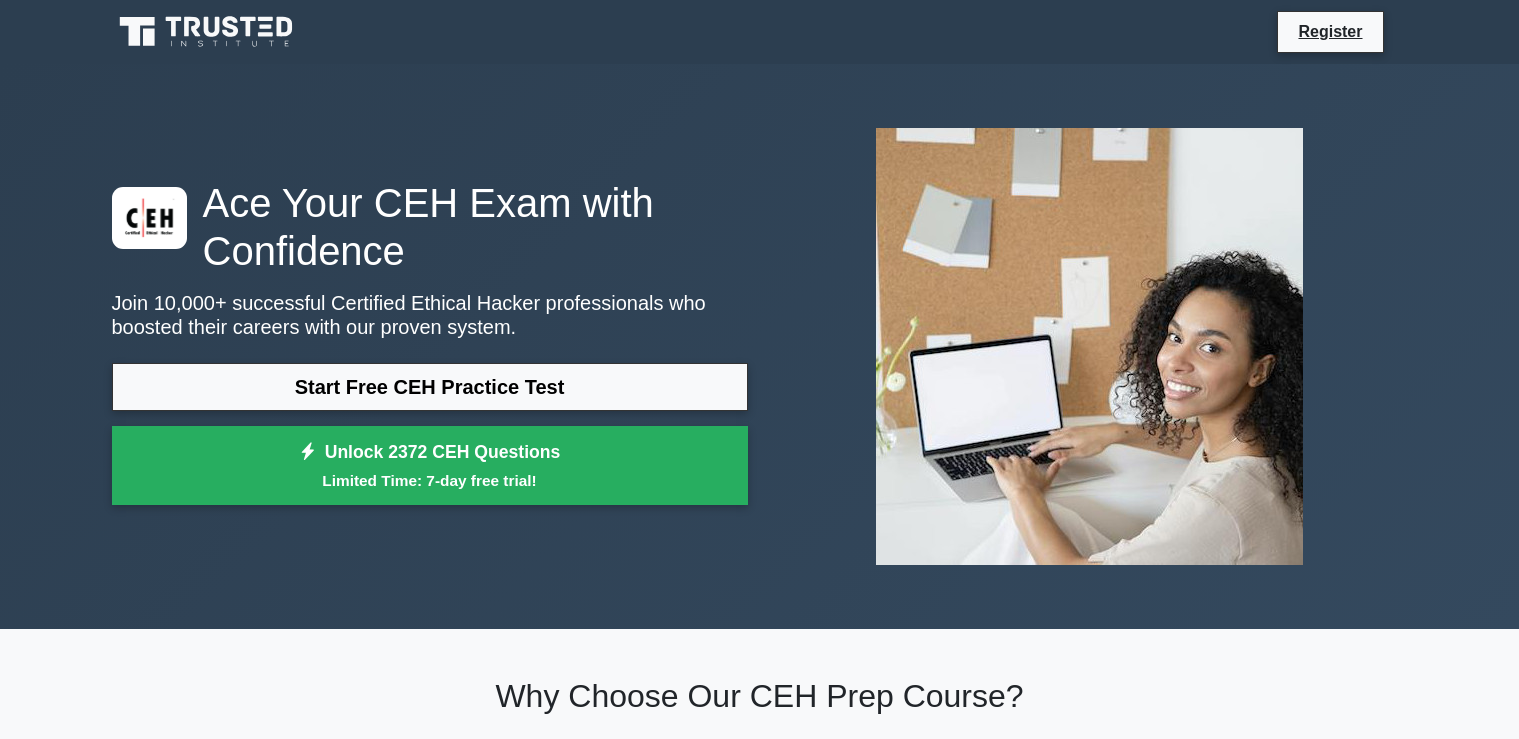 scroll, scrollTop: 0, scrollLeft: 0, axis: both 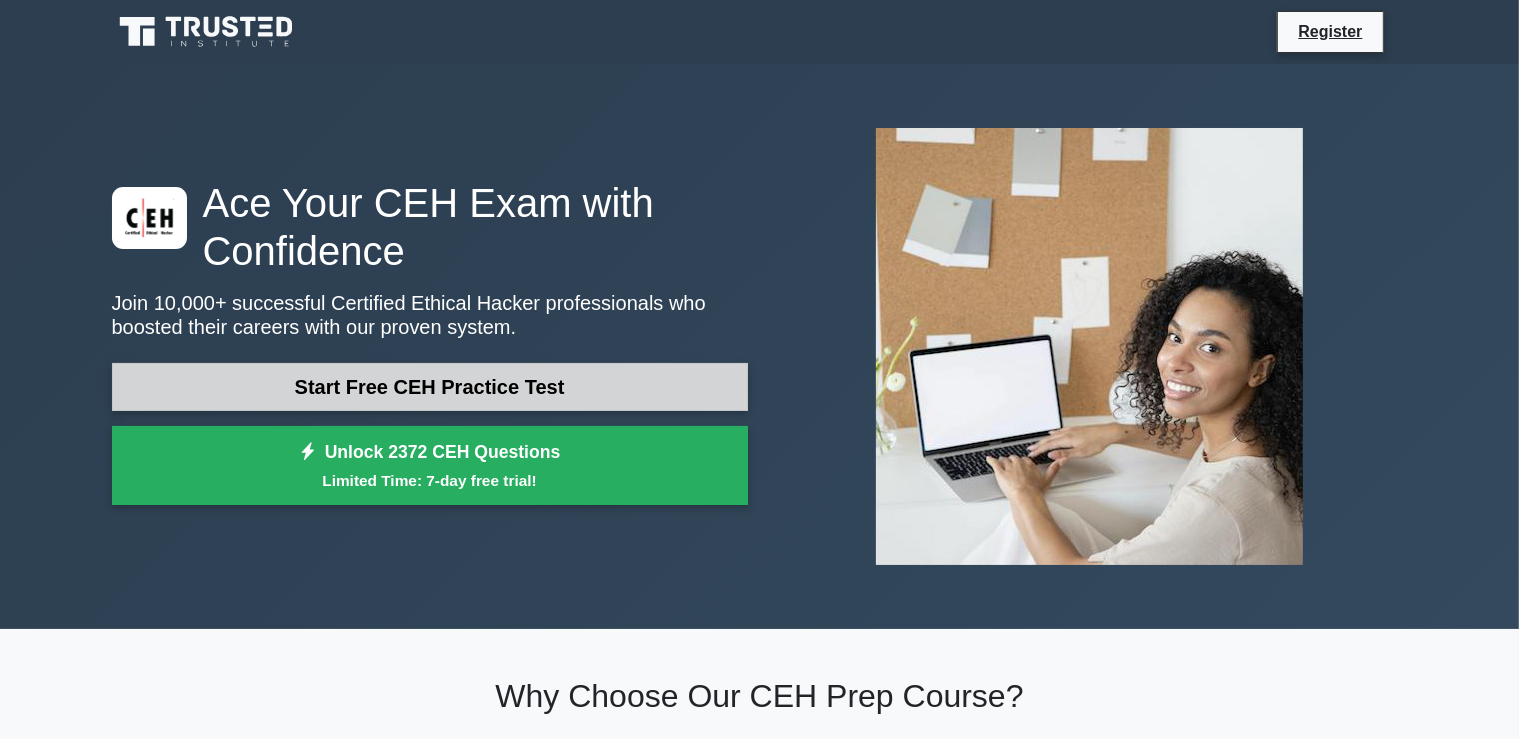 click on "Start Free CEH Practice Test" at bounding box center (430, 387) 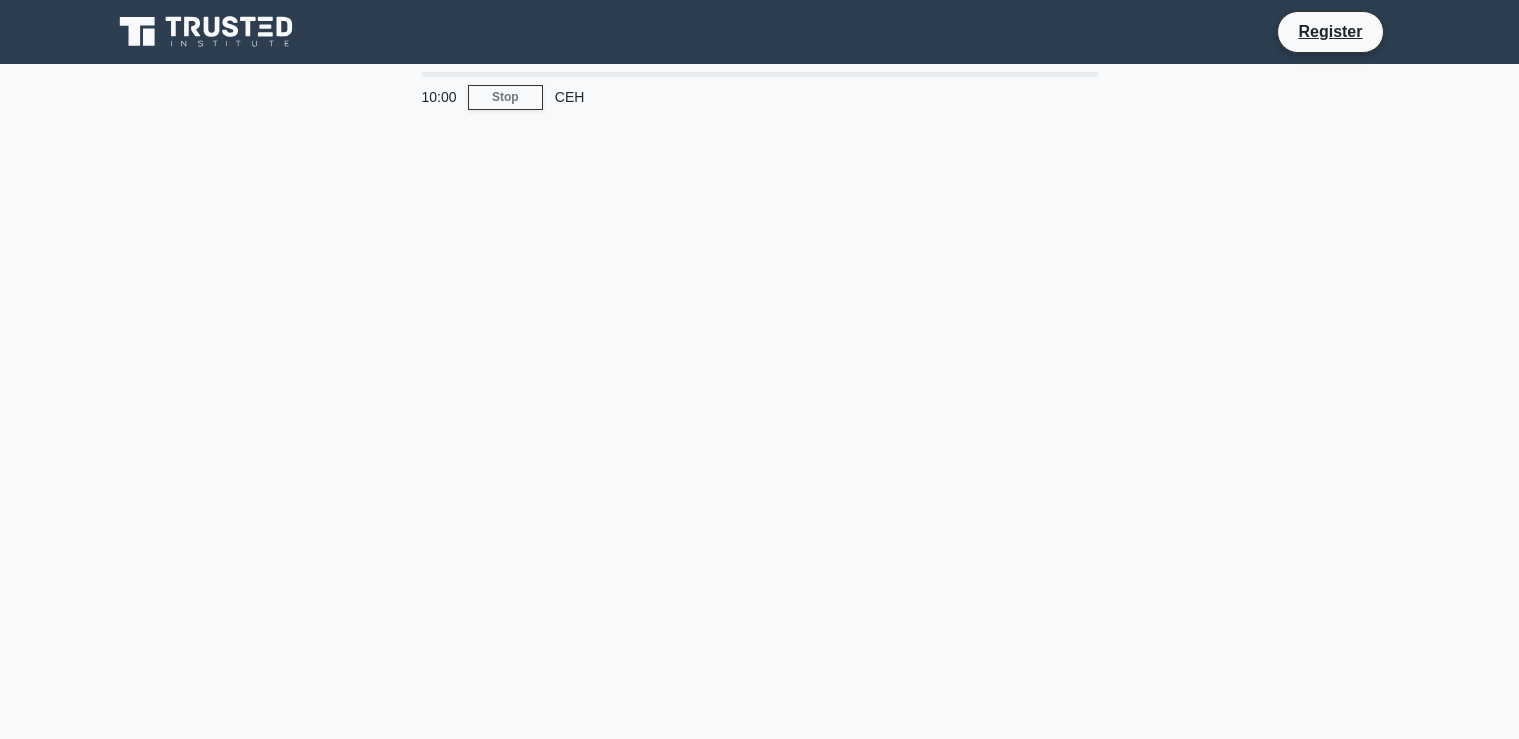 scroll, scrollTop: 0, scrollLeft: 0, axis: both 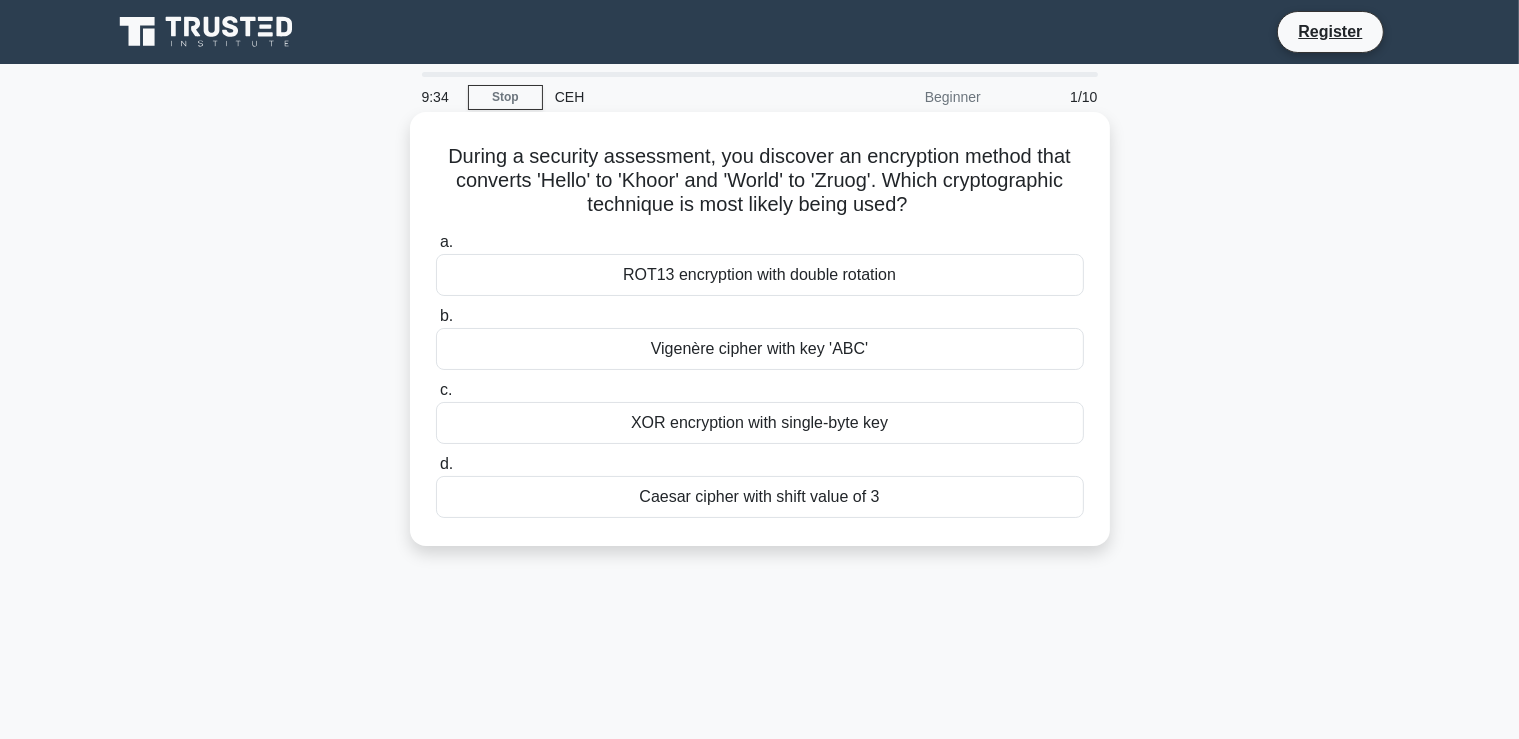 click on "Caesar cipher with shift value of 3" at bounding box center (760, 497) 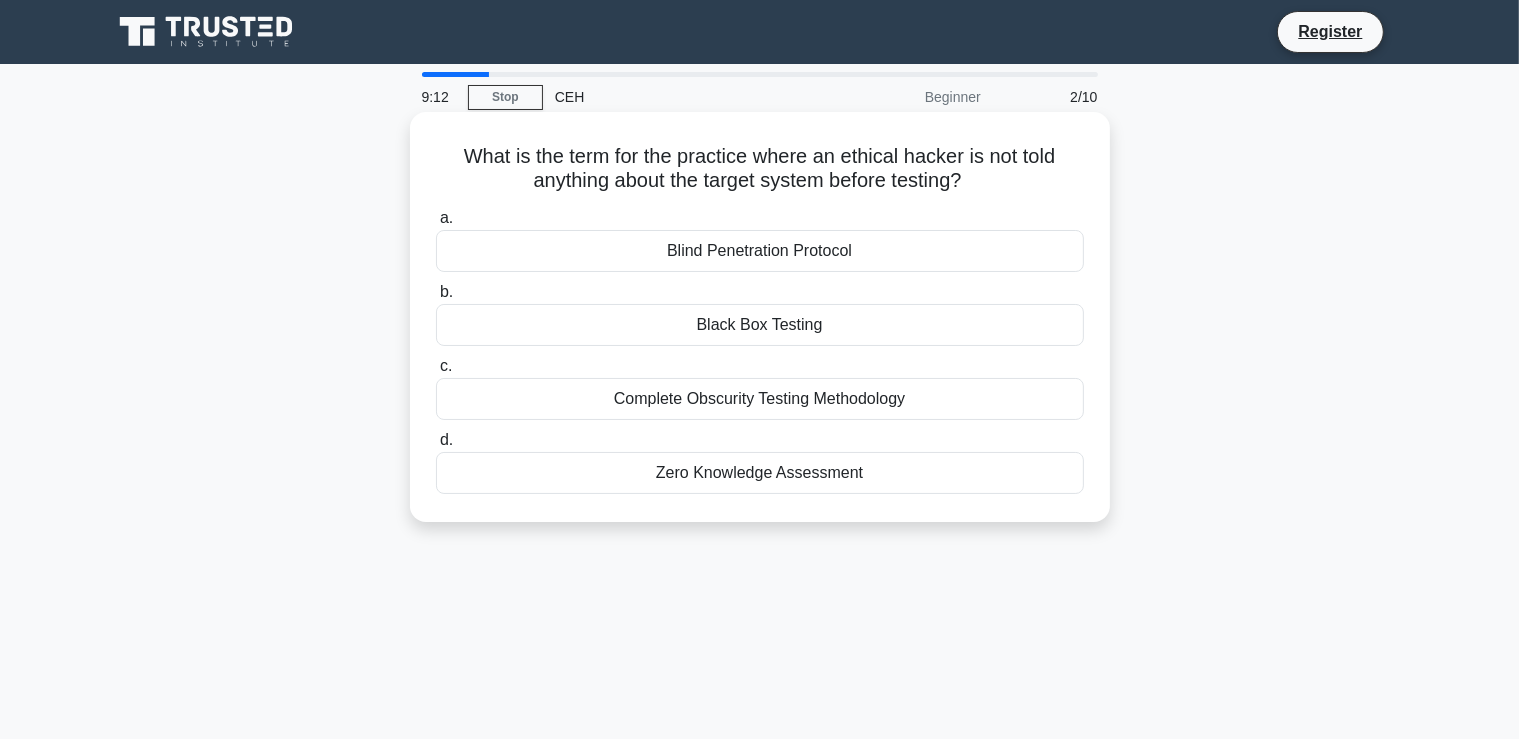 click on "Black Box Testing" at bounding box center [760, 325] 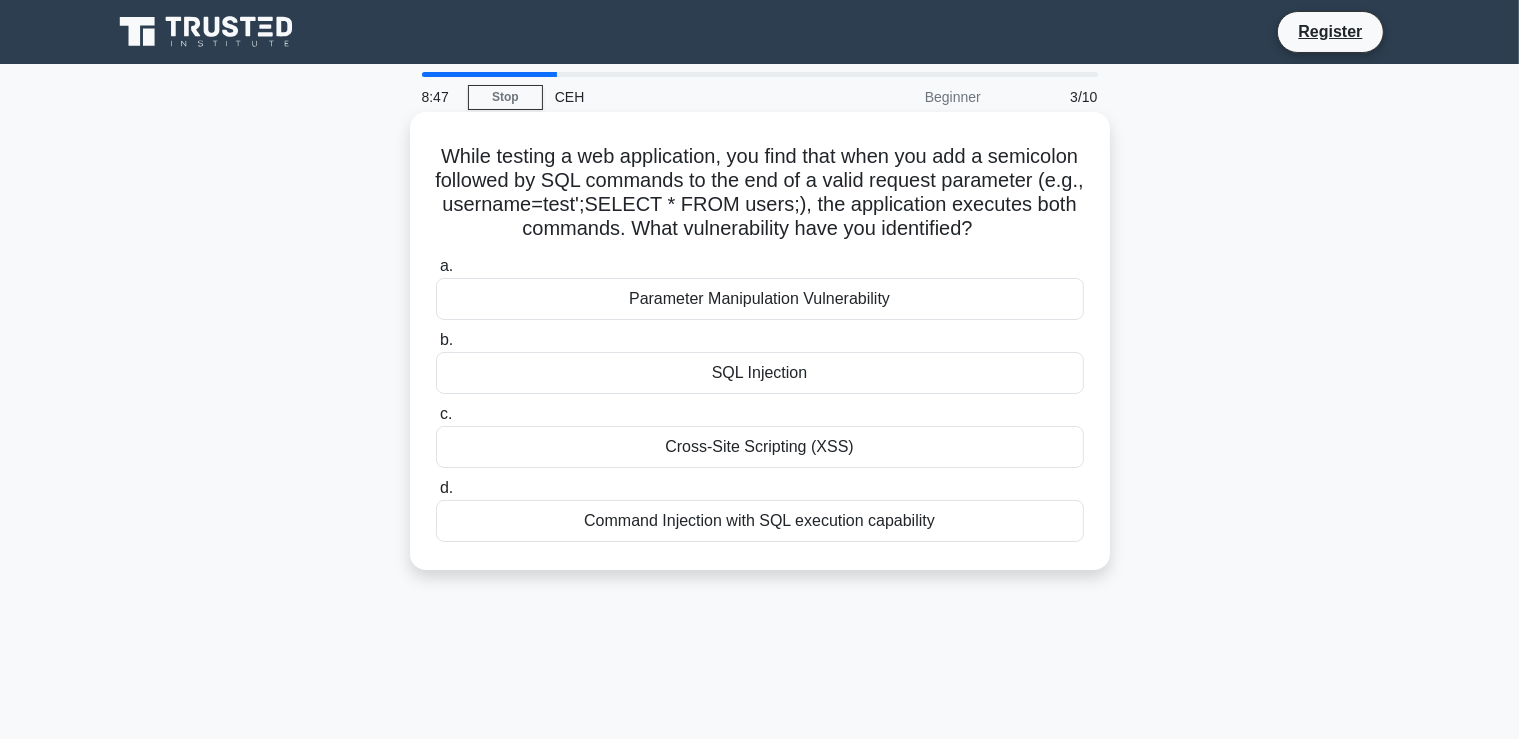 click on "SQL Injection" at bounding box center [760, 373] 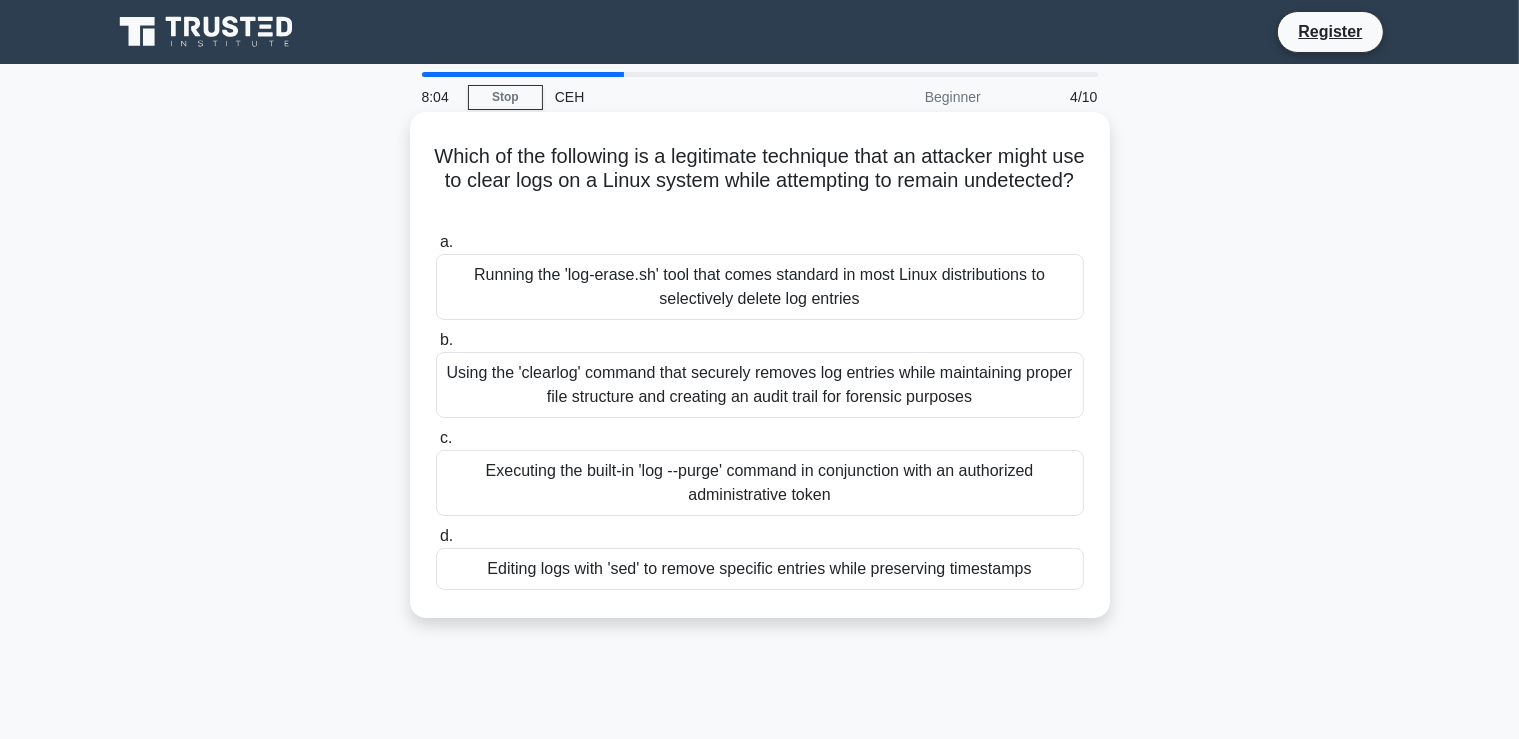click on "a.
Running the 'log-erase.sh' tool that comes standard in most Linux distributions to selectively delete log entries
b.
c.
d." at bounding box center (760, 410) 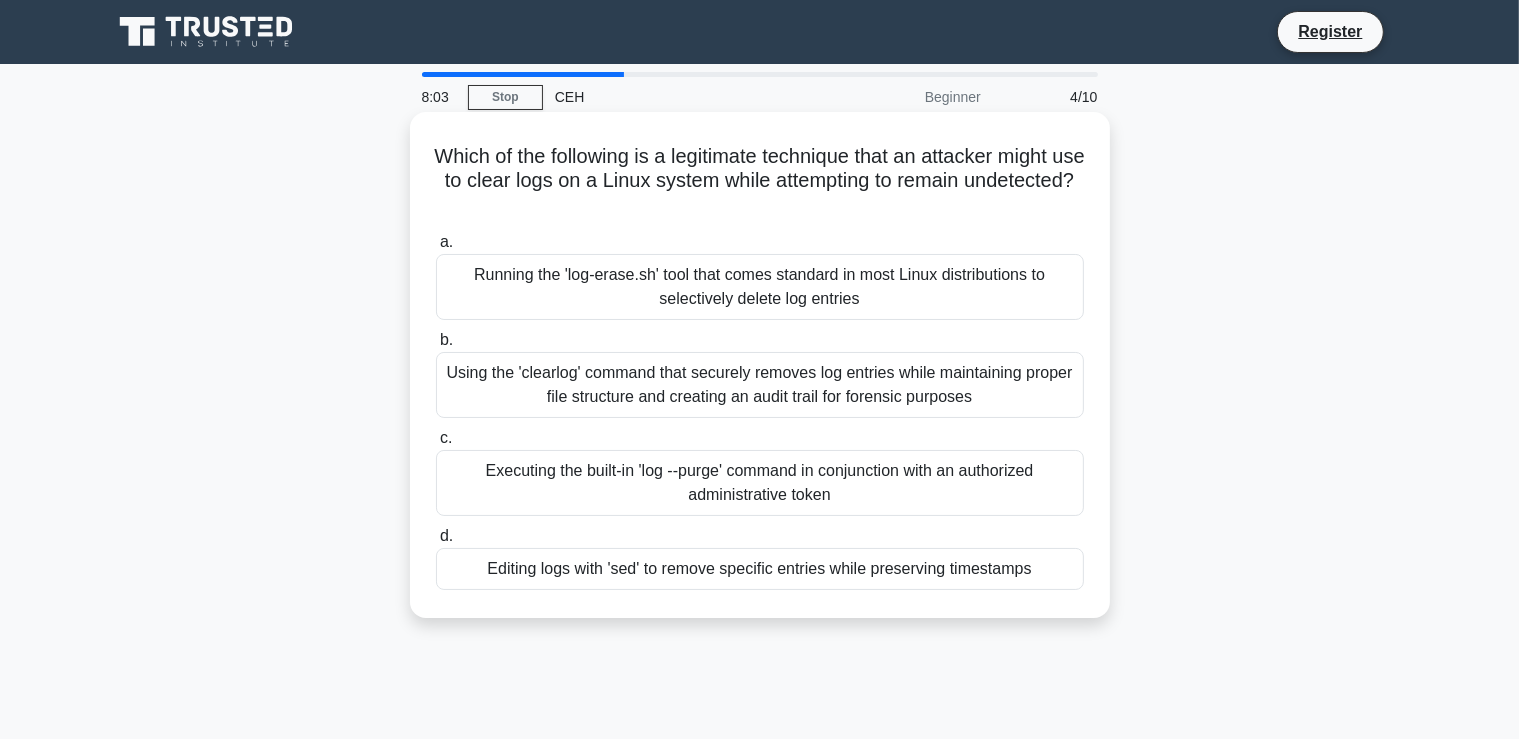 click on "Running the 'log-erase.sh' tool that comes standard in most Linux distributions to selectively delete log entries" at bounding box center [760, 287] 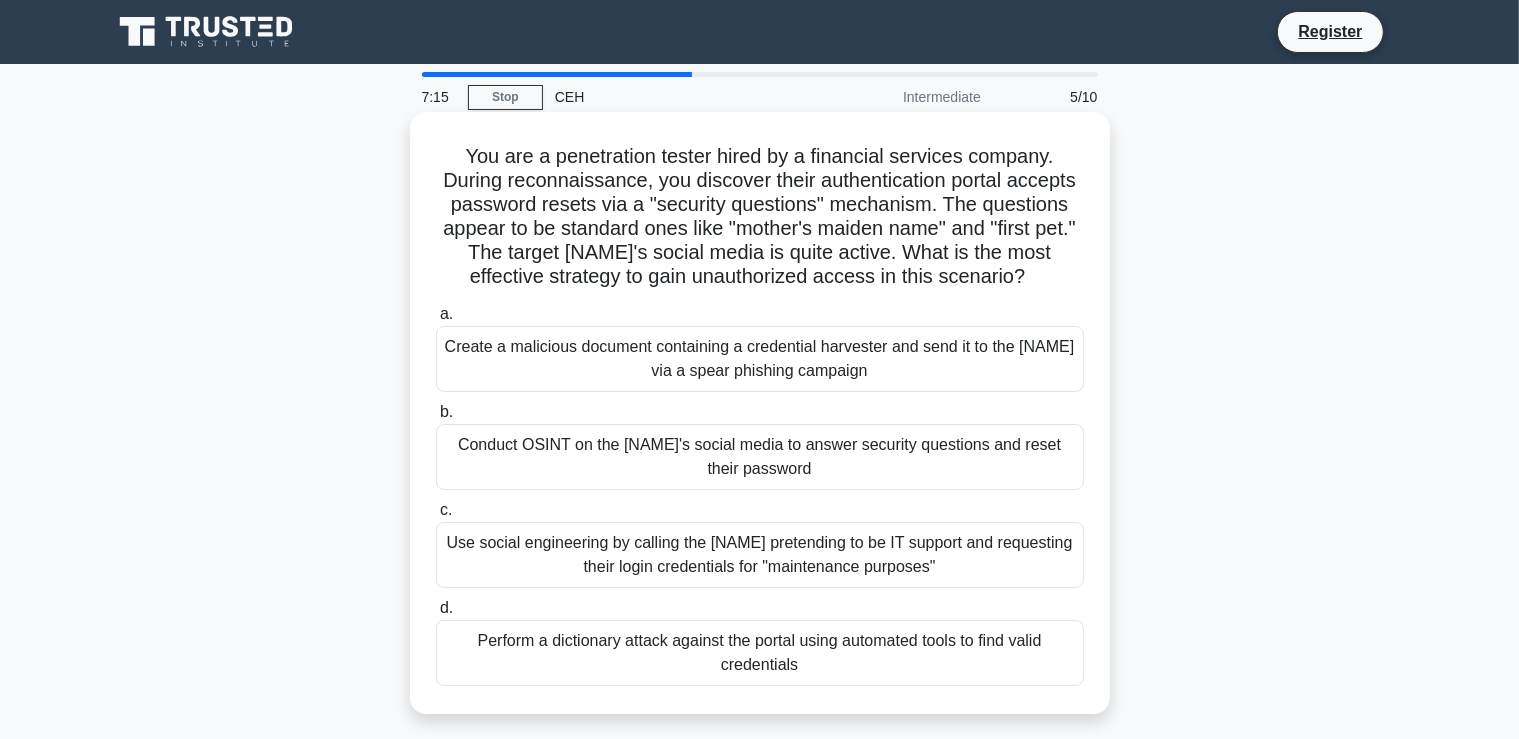 click on "Use social engineering by calling the executive pretending to be IT support and requesting their login credentials for "maintenance purposes"" at bounding box center [760, 555] 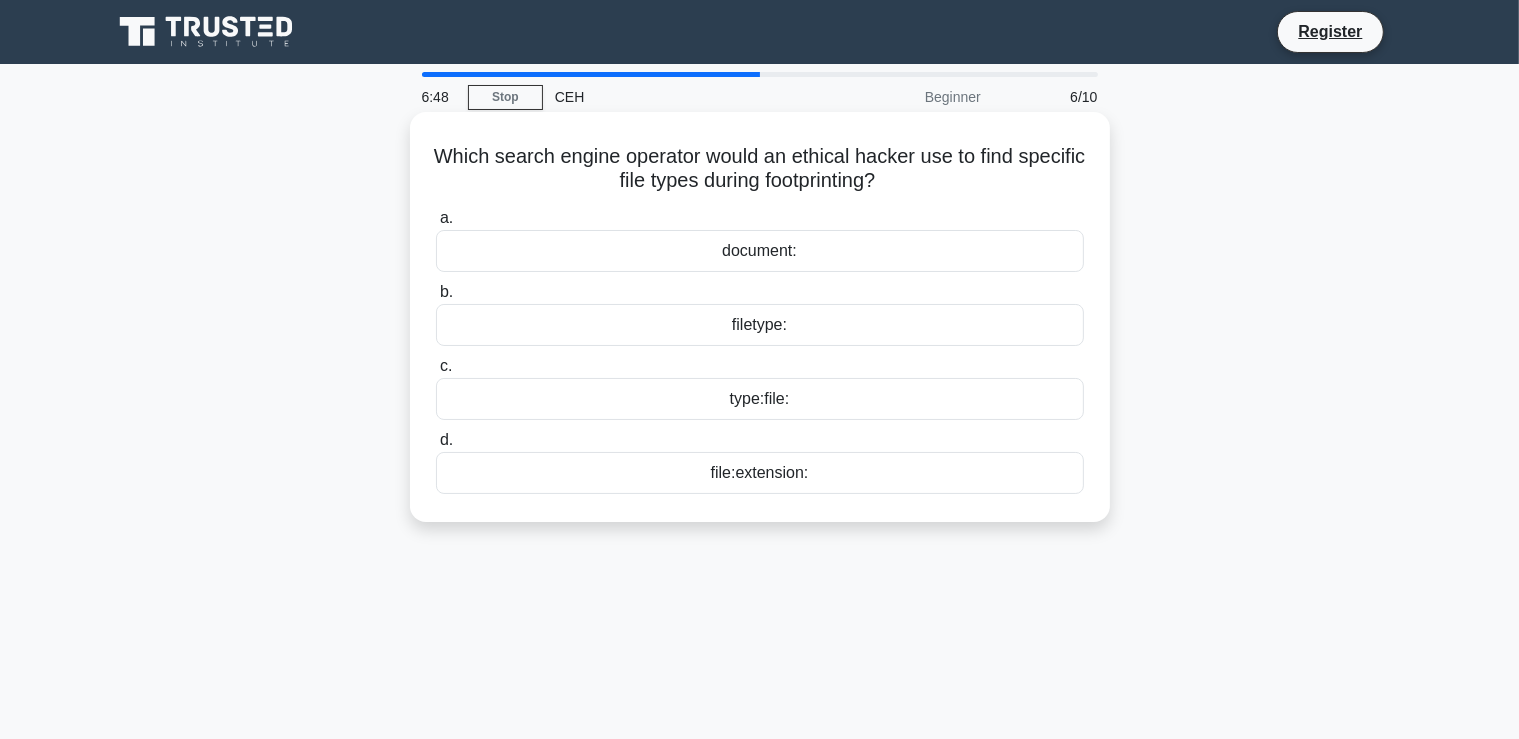 click on "type:file:" at bounding box center [760, 399] 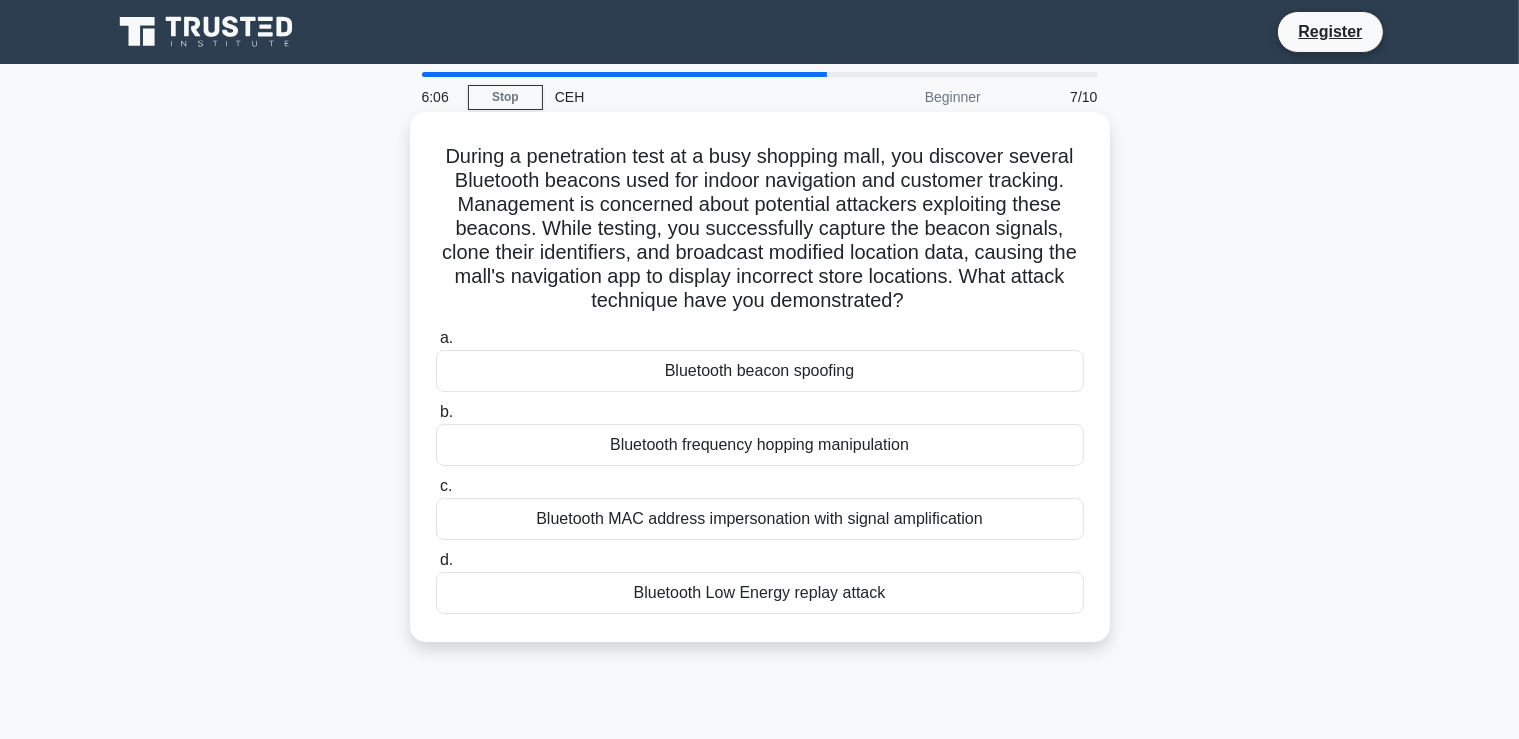 click on "Bluetooth beacon spoofing" at bounding box center [760, 371] 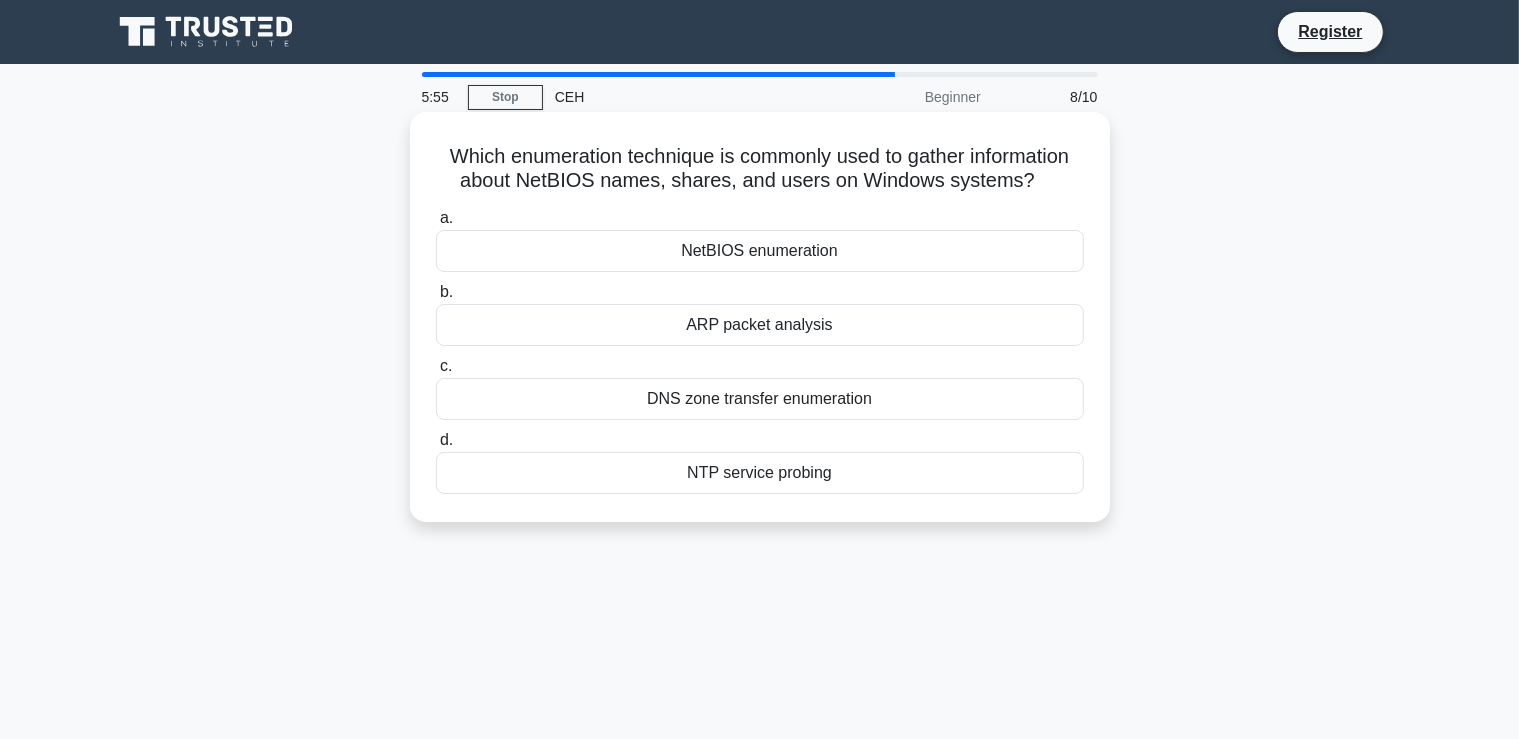 click on "DNS zone transfer enumeration" at bounding box center (760, 399) 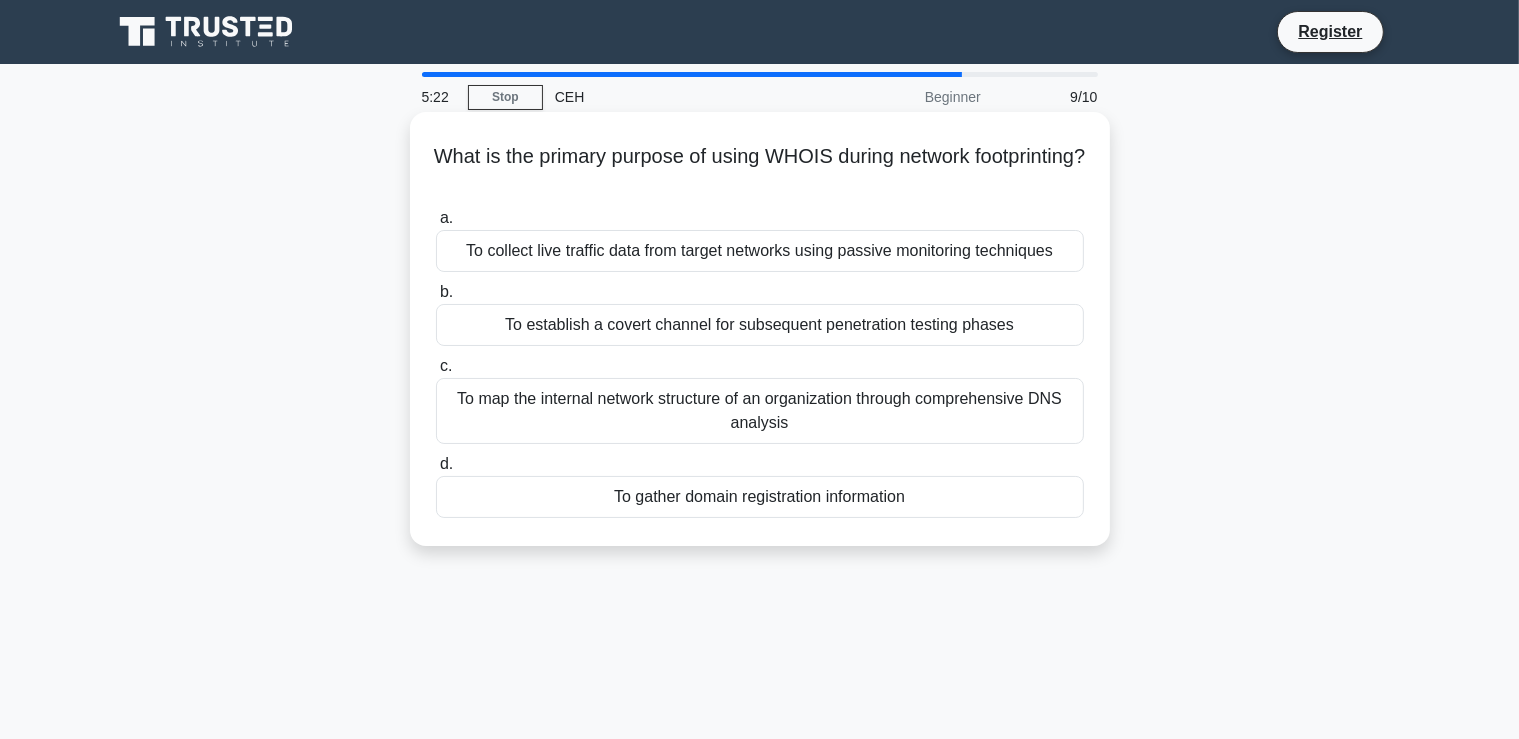 click on "To gather domain registration information" at bounding box center (760, 497) 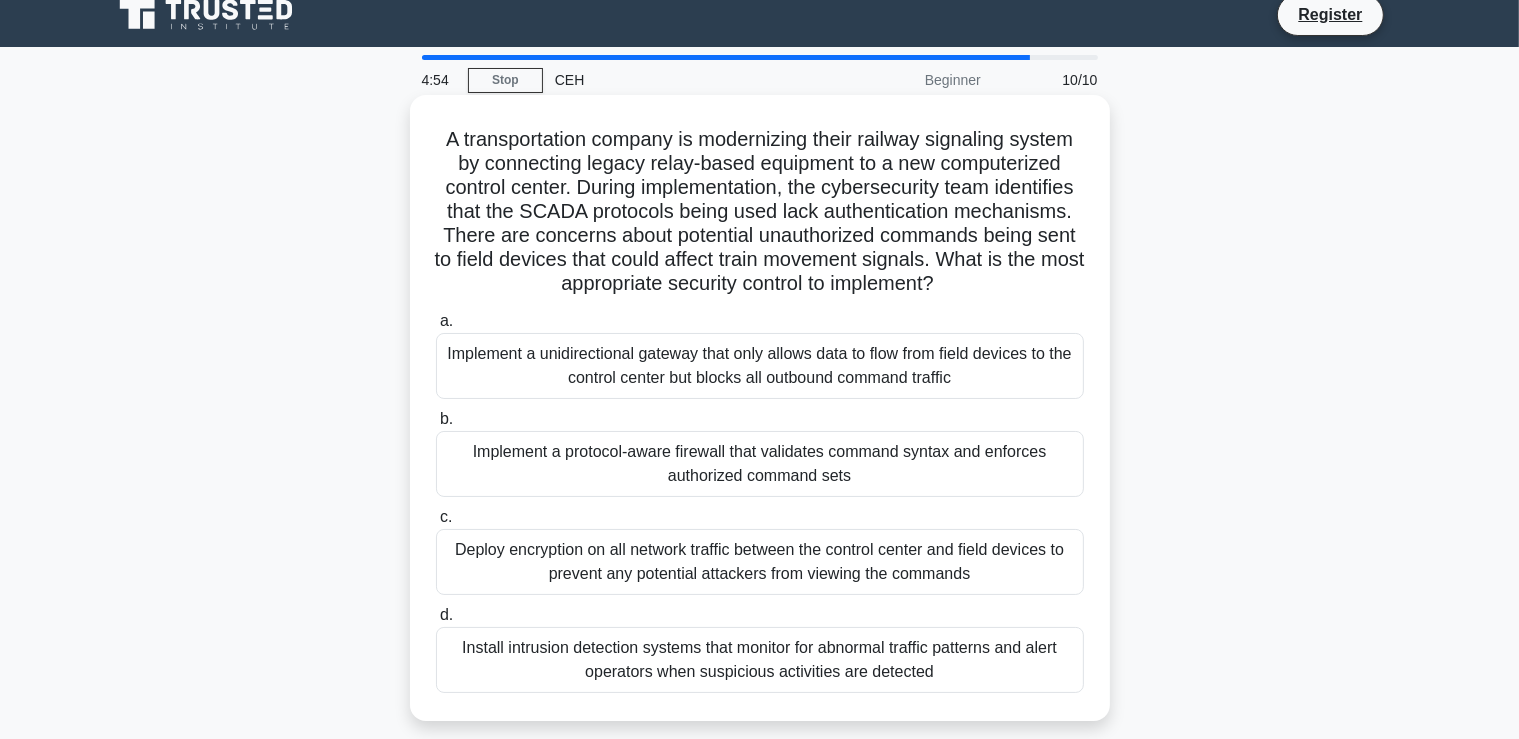 scroll, scrollTop: 18, scrollLeft: 0, axis: vertical 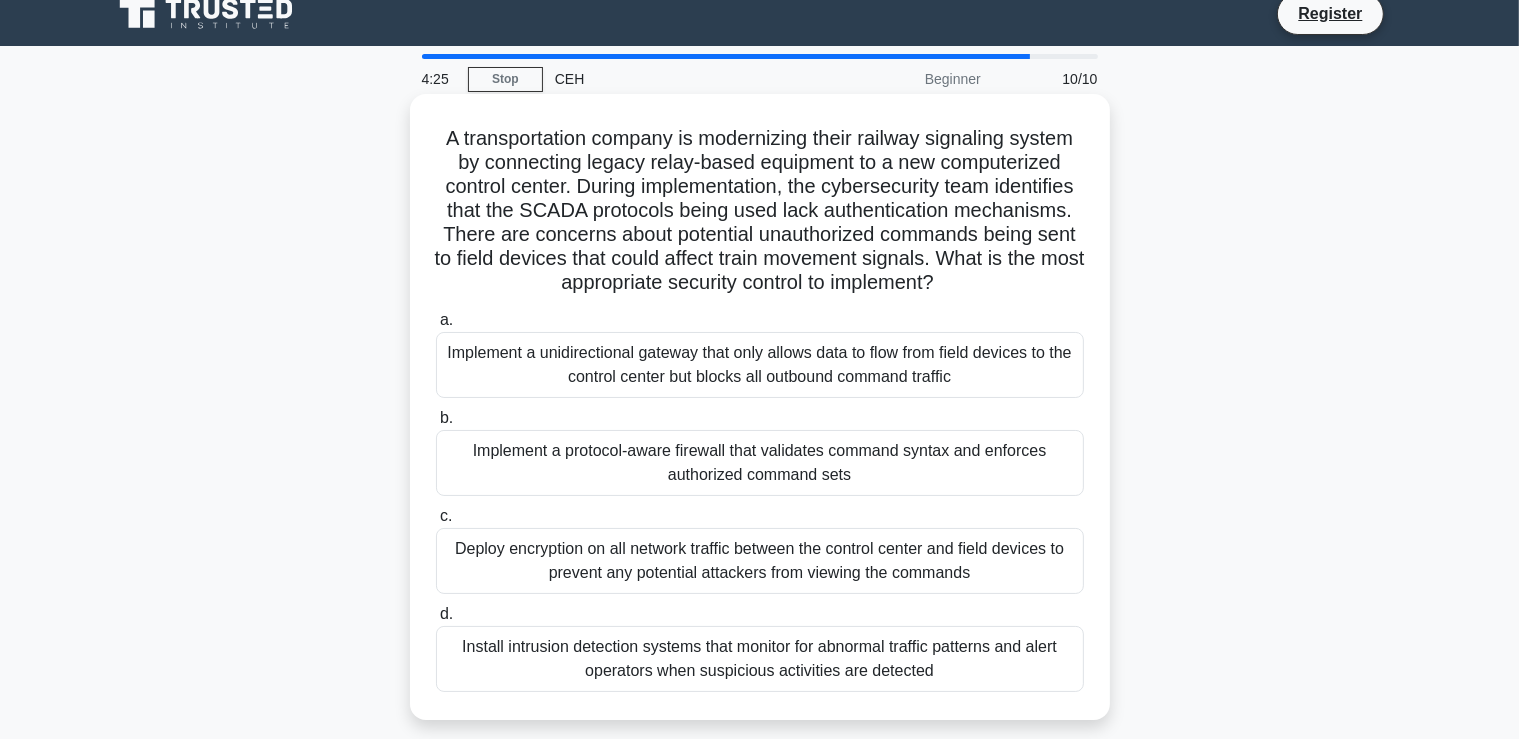 click on "Install intrusion detection systems that monitor for abnormal traffic patterns and alert operators when suspicious activities are detected" at bounding box center (760, 659) 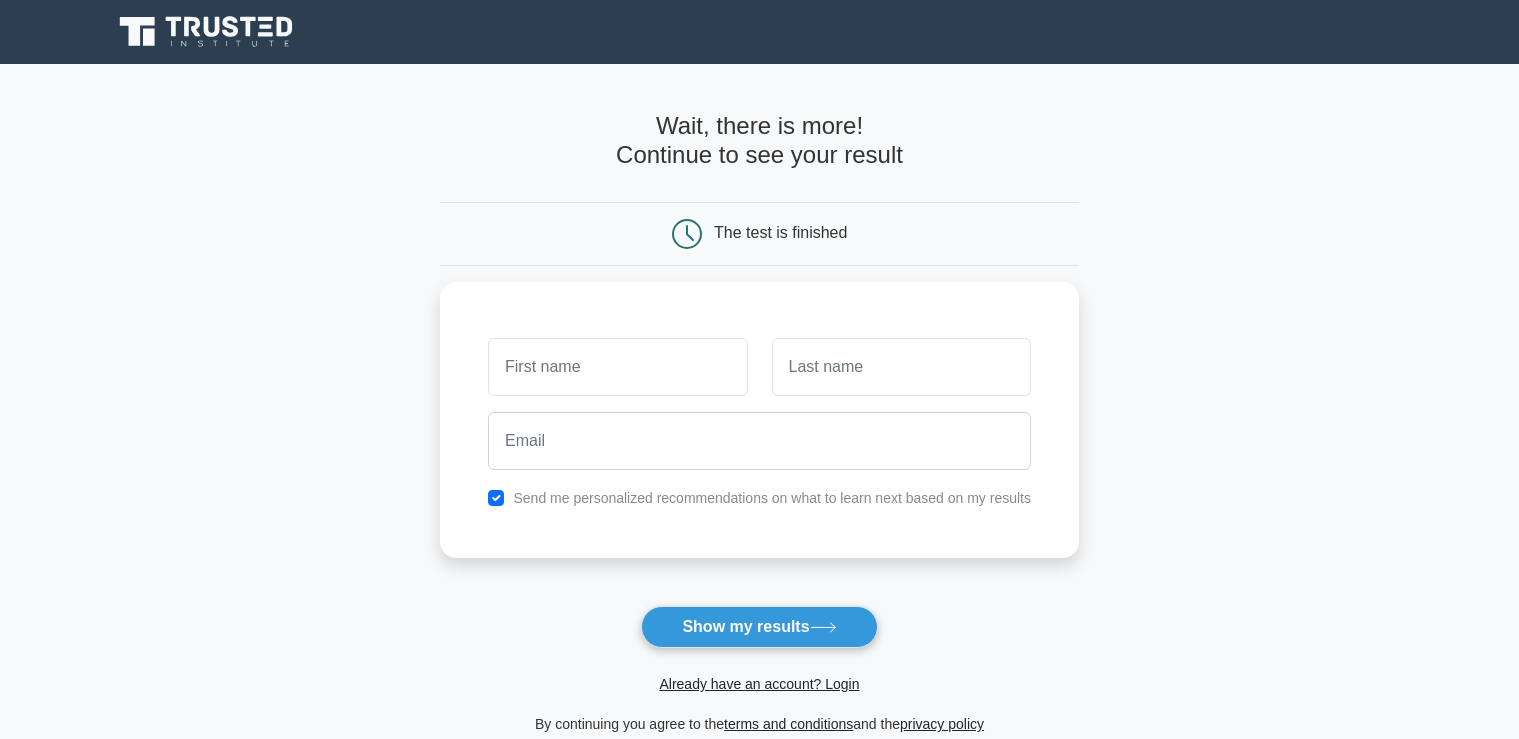 scroll, scrollTop: 0, scrollLeft: 0, axis: both 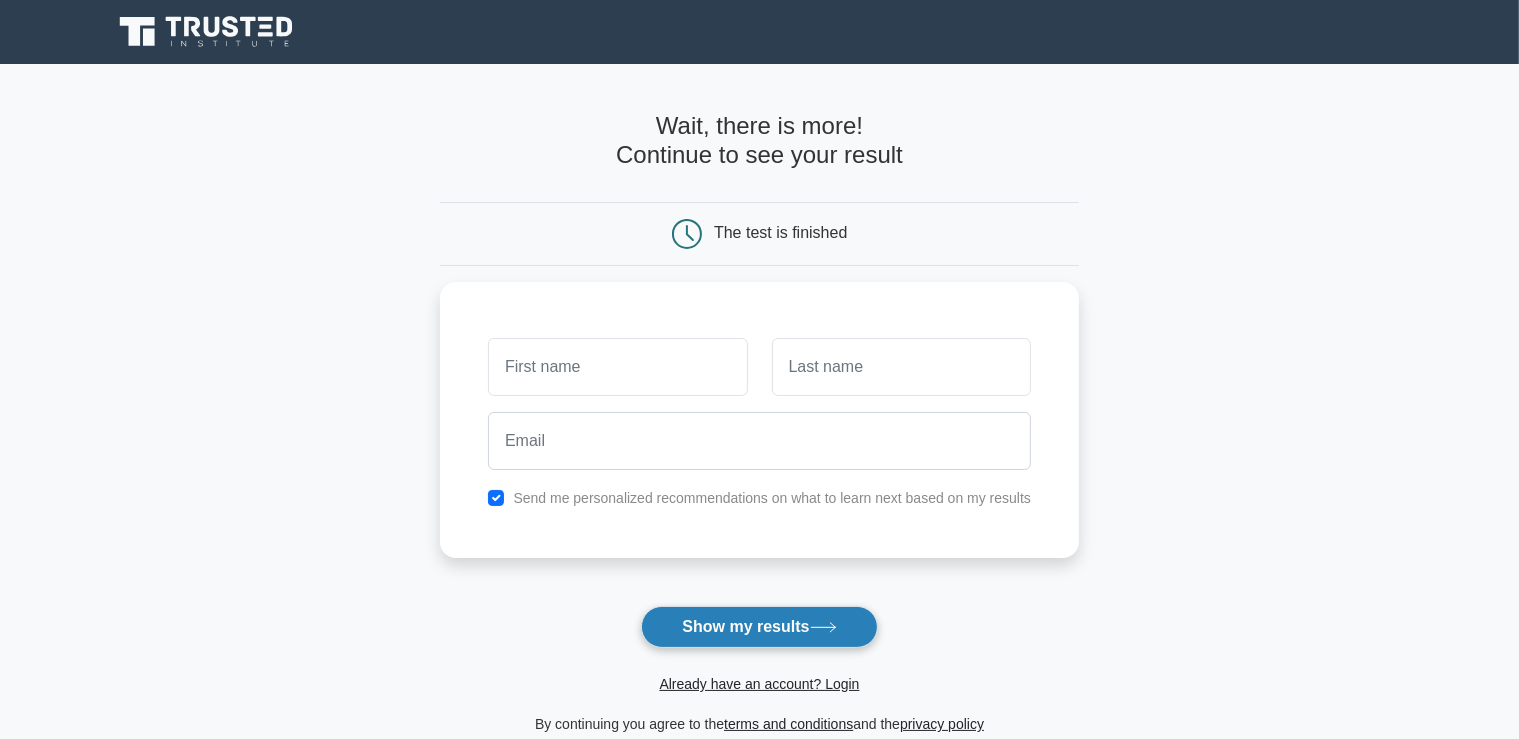 click on "Show my results" at bounding box center (759, 627) 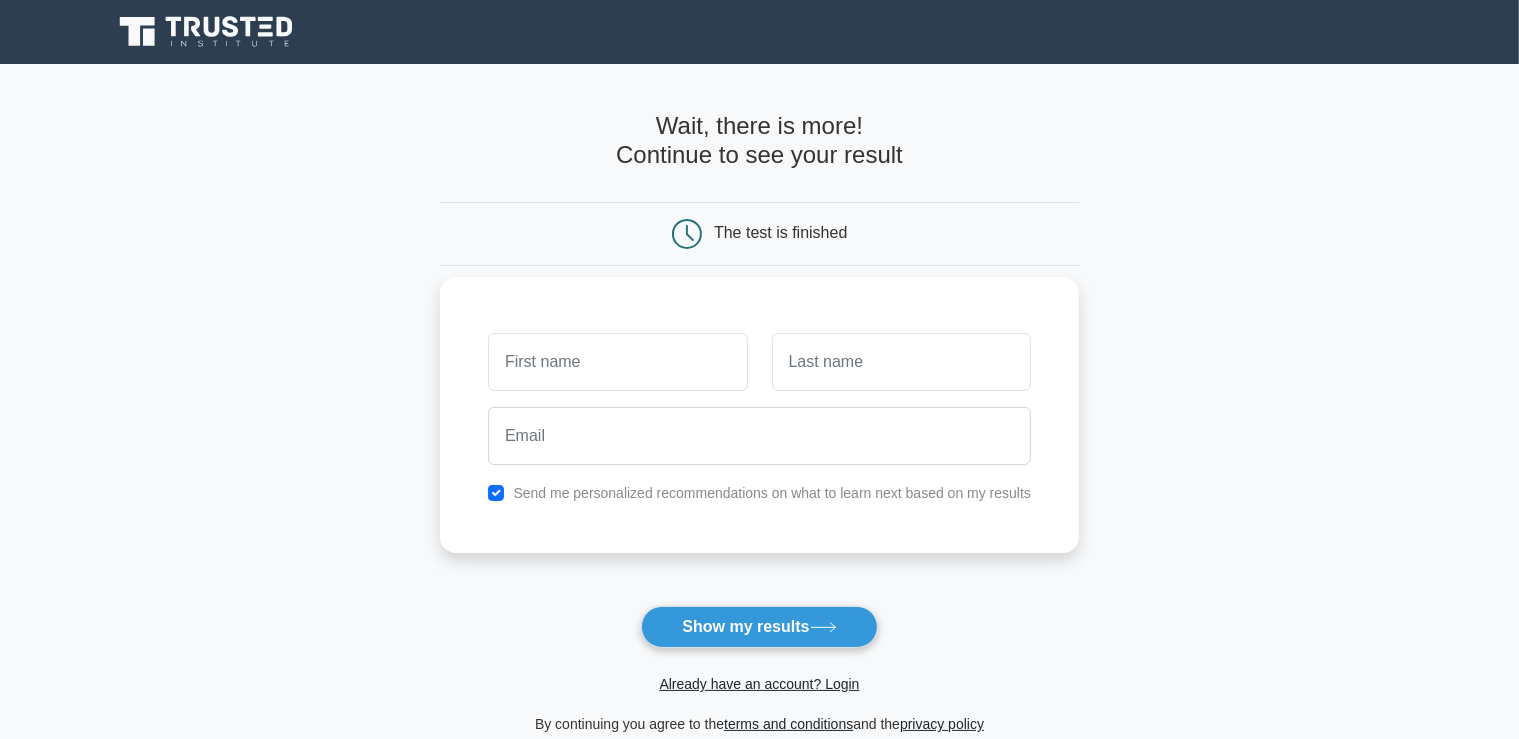 click on "Send me personalized recommendations on what to learn next based on my results" at bounding box center [759, 415] 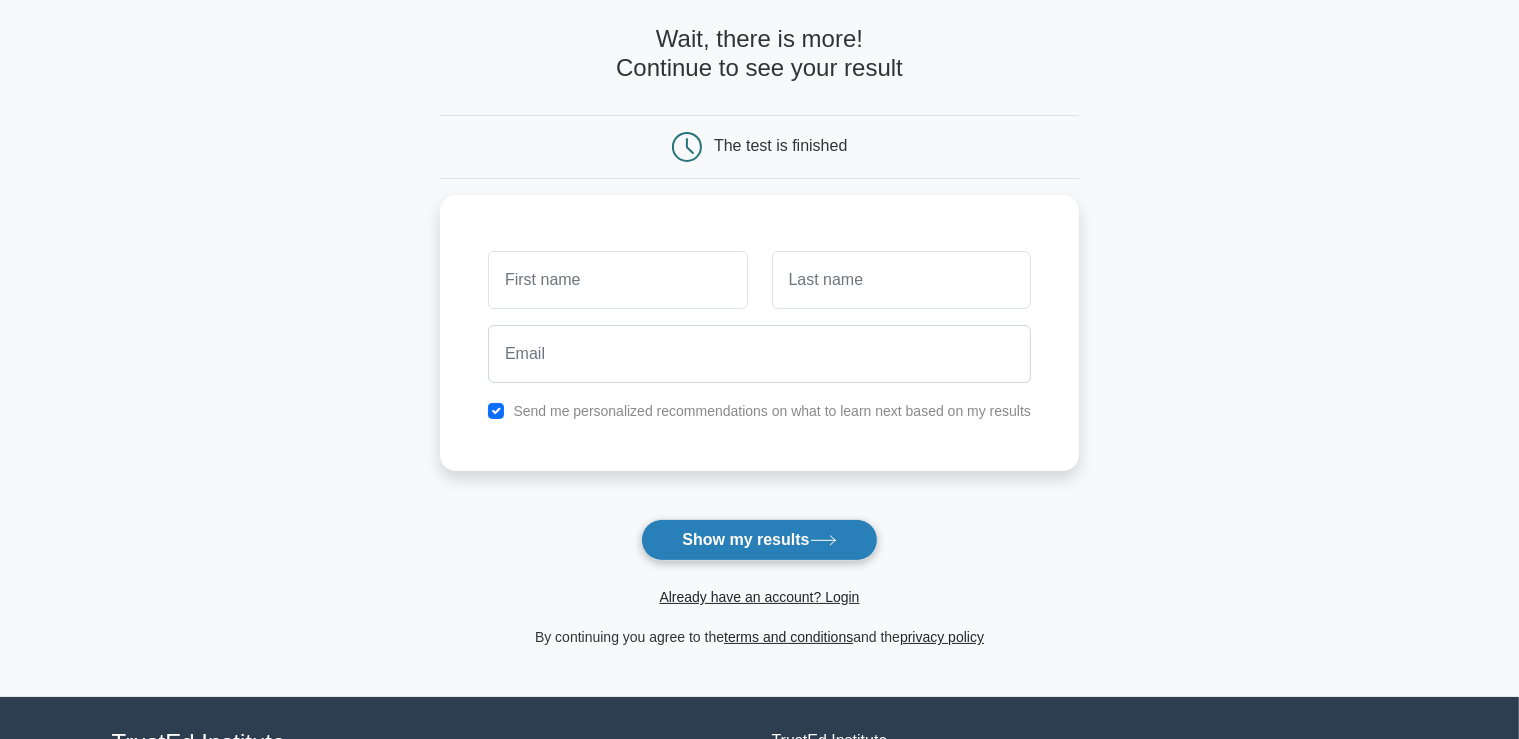 scroll, scrollTop: 88, scrollLeft: 0, axis: vertical 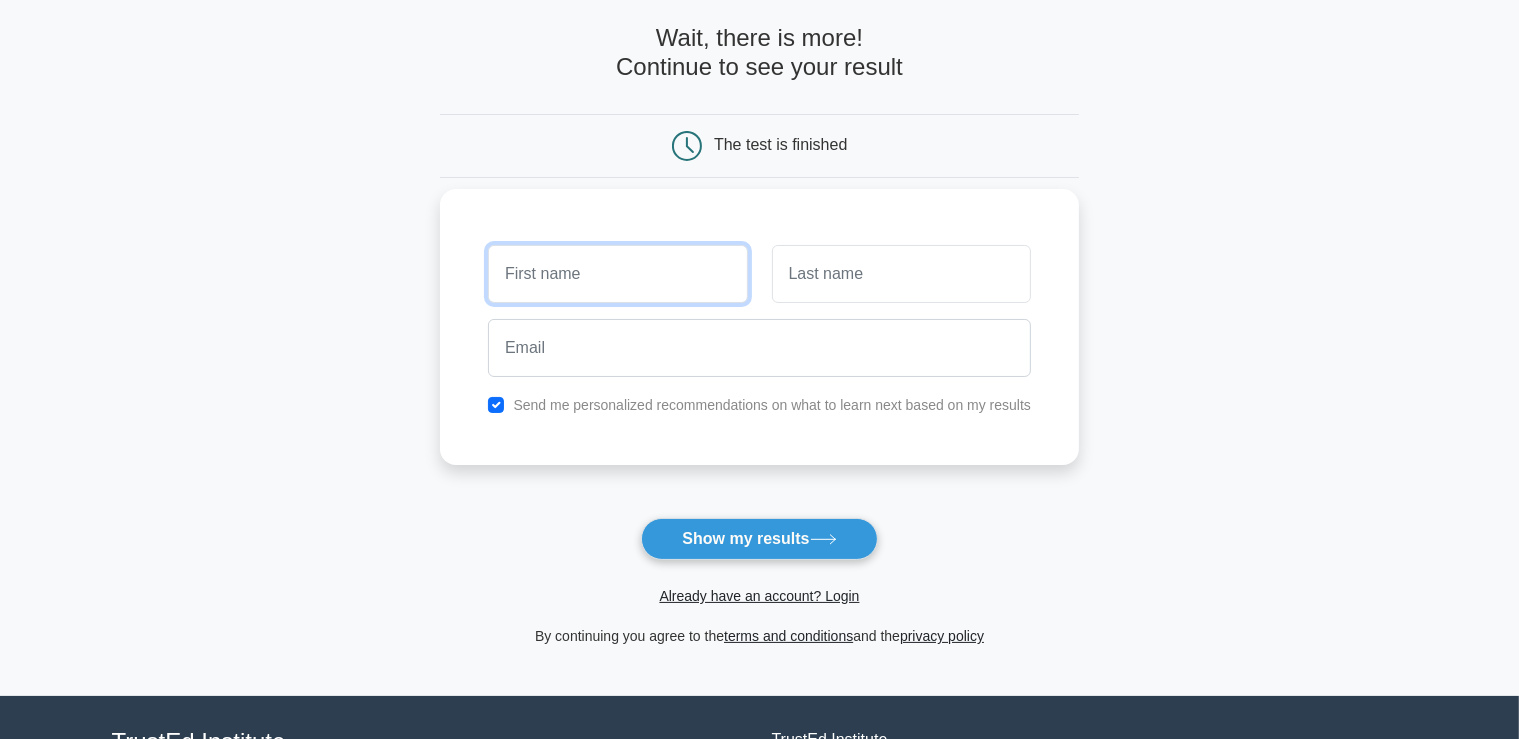 click at bounding box center [617, 274] 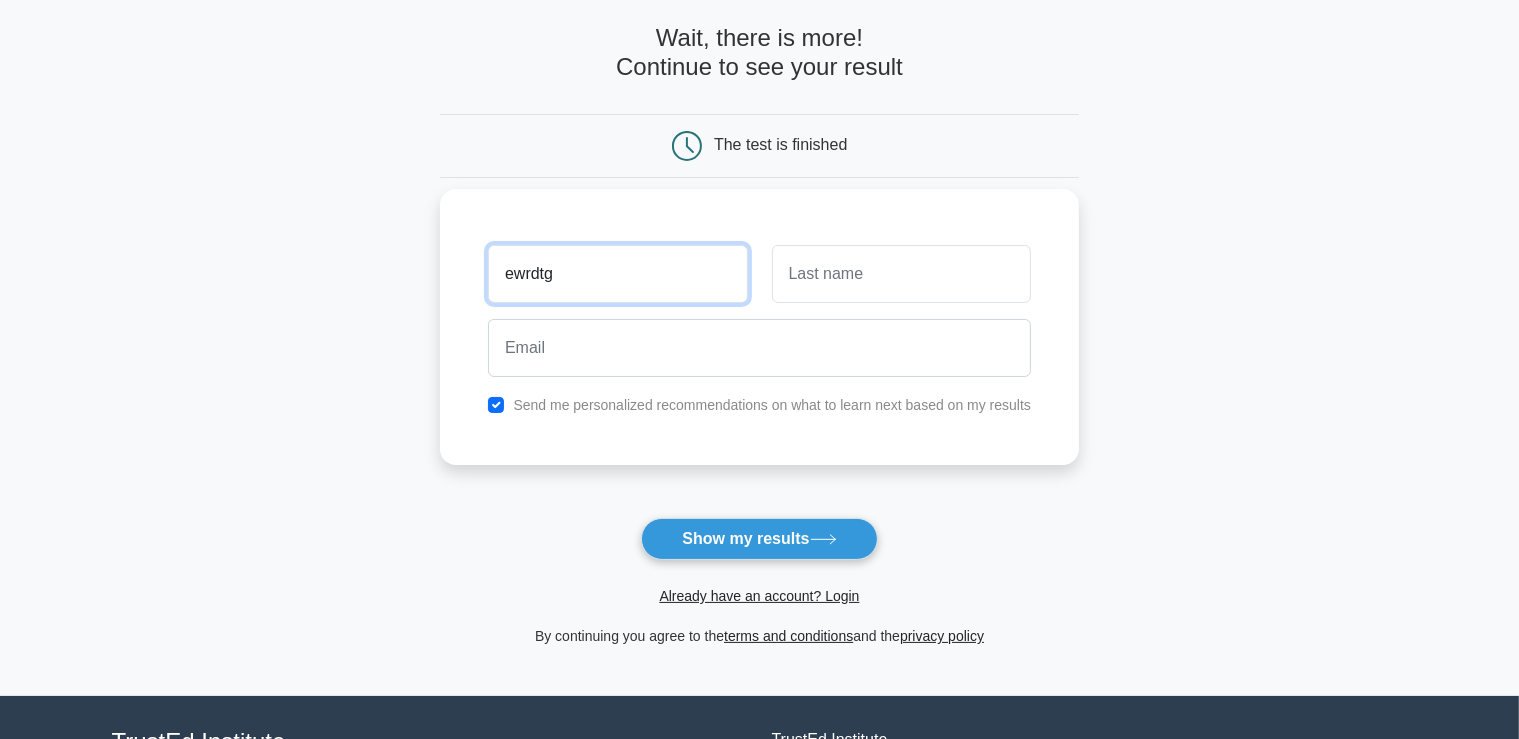 type on "ewrdtg" 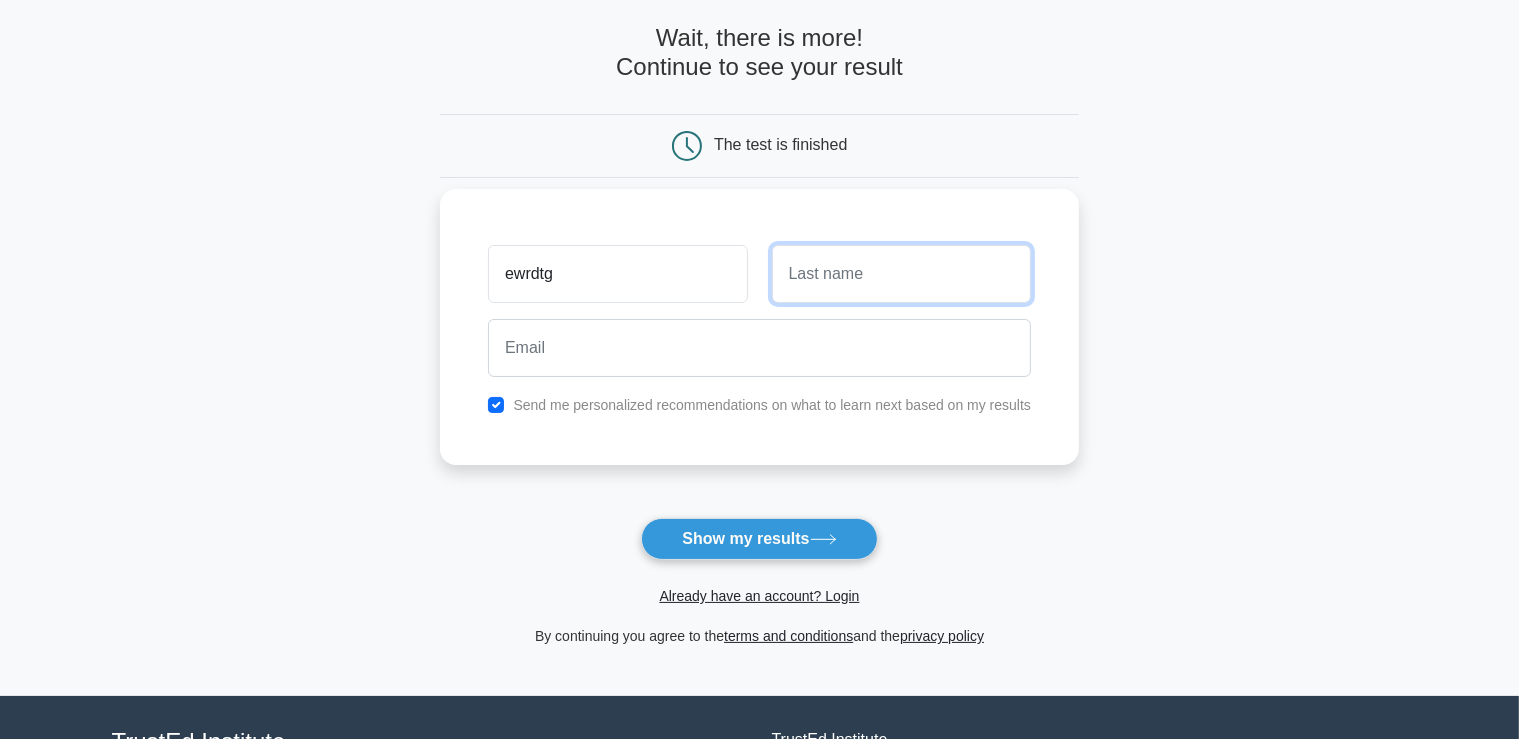 click at bounding box center (901, 274) 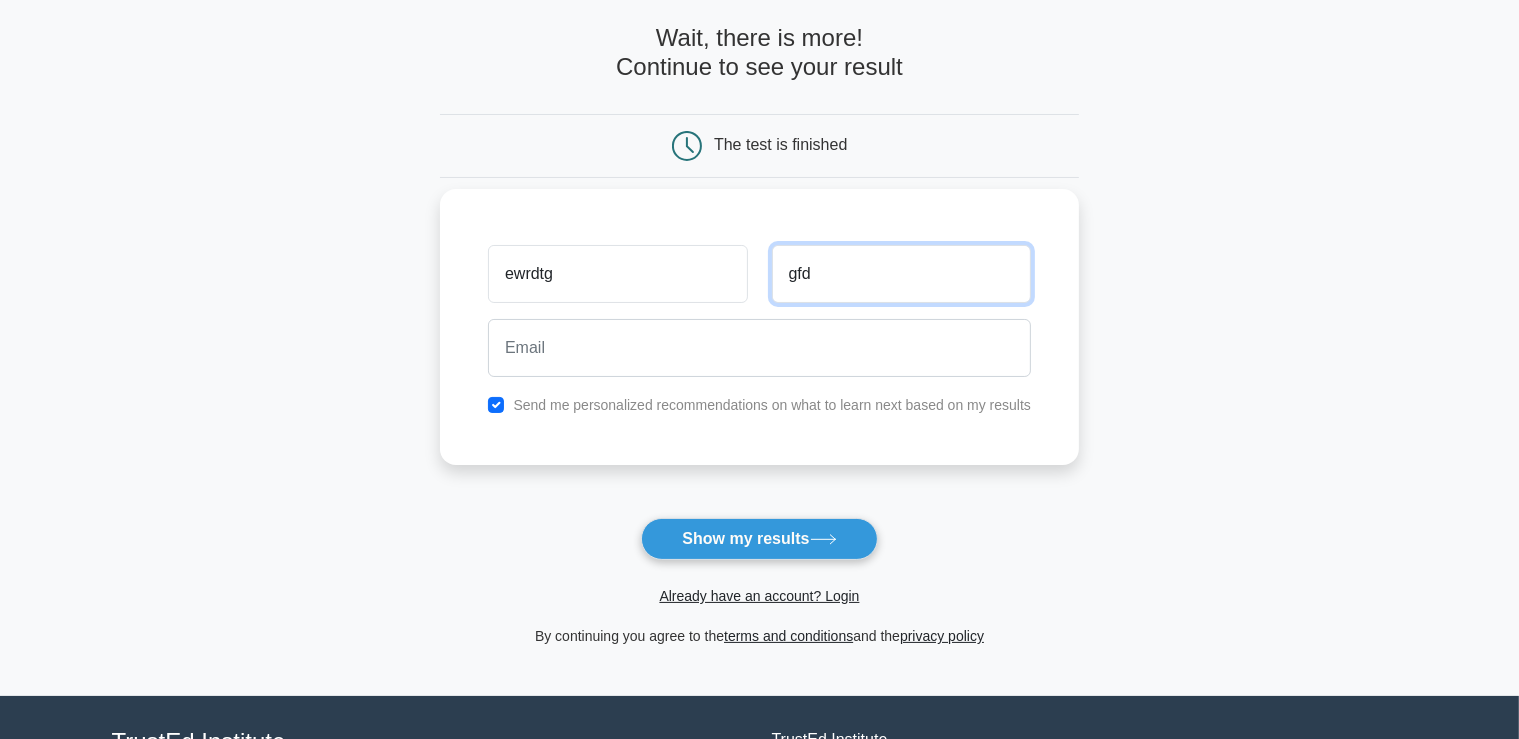 type on "gfd" 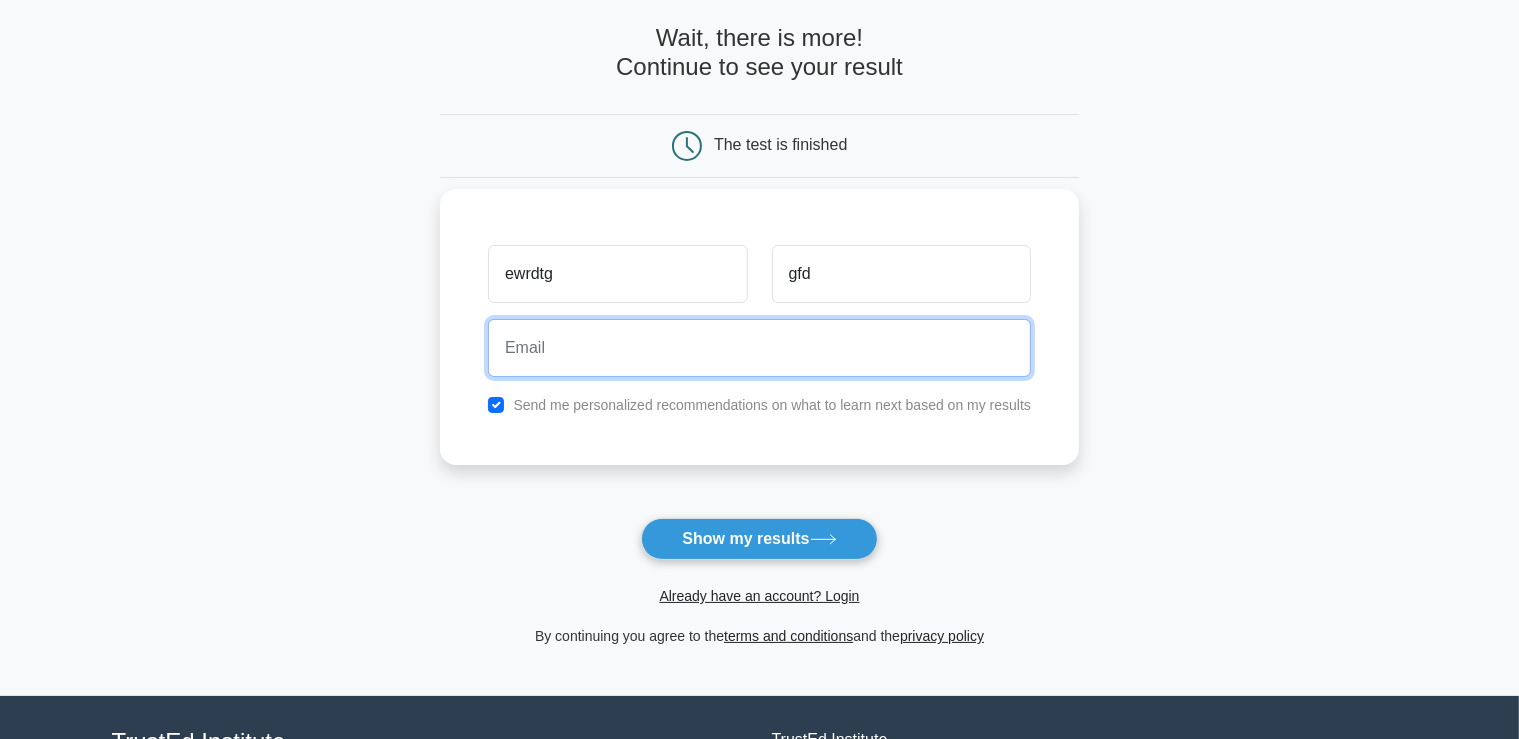 click at bounding box center (759, 348) 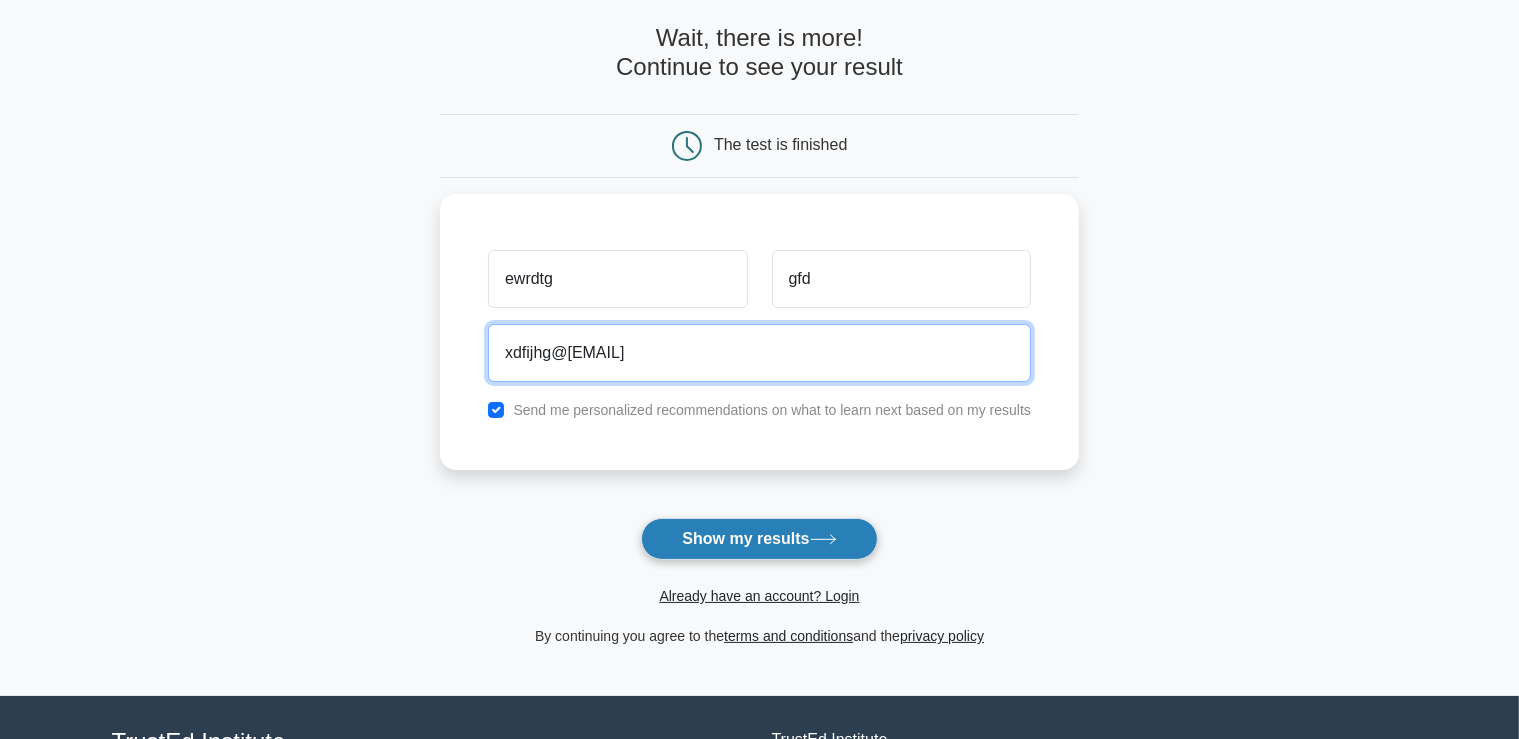type on "xdfijhg@gmail.com" 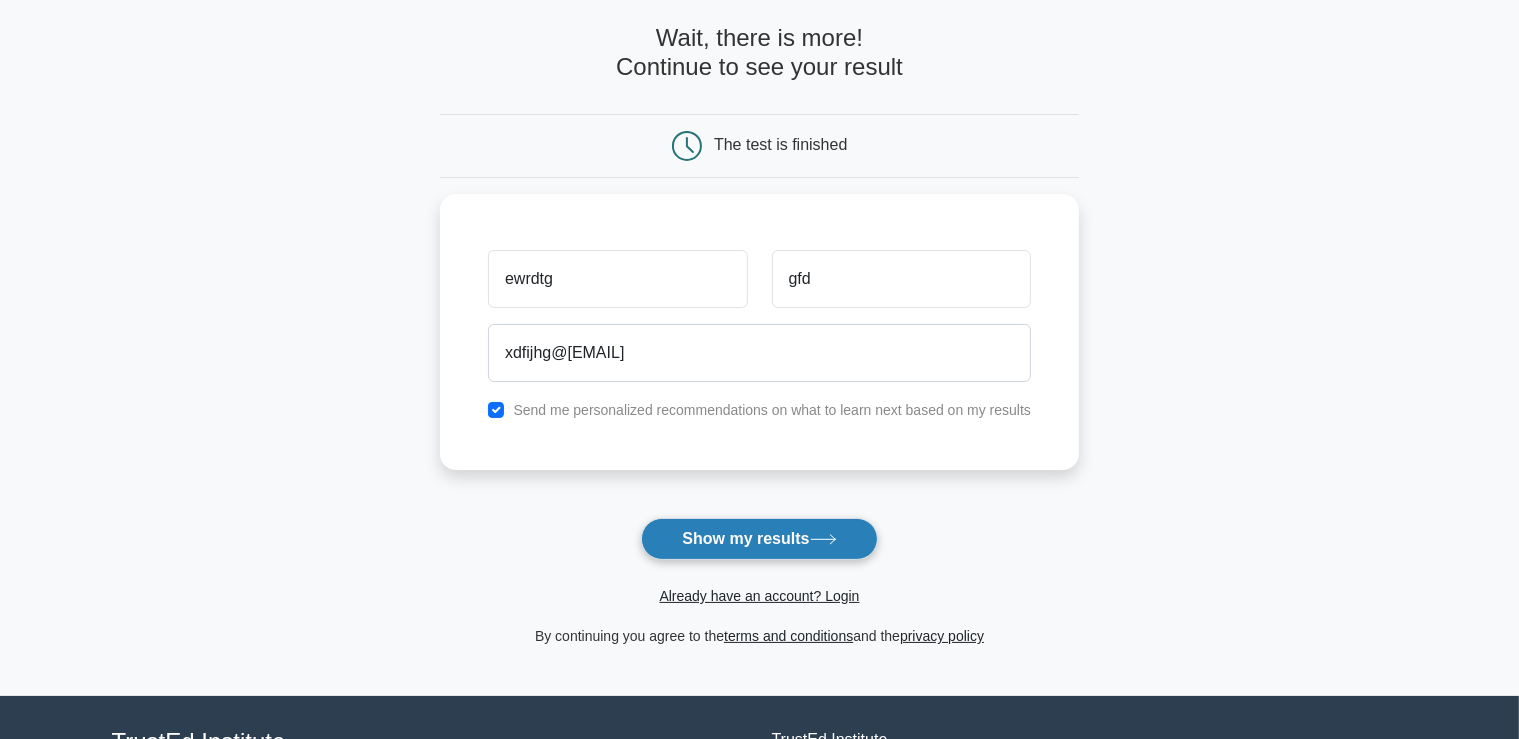 click on "Show my results" at bounding box center [759, 539] 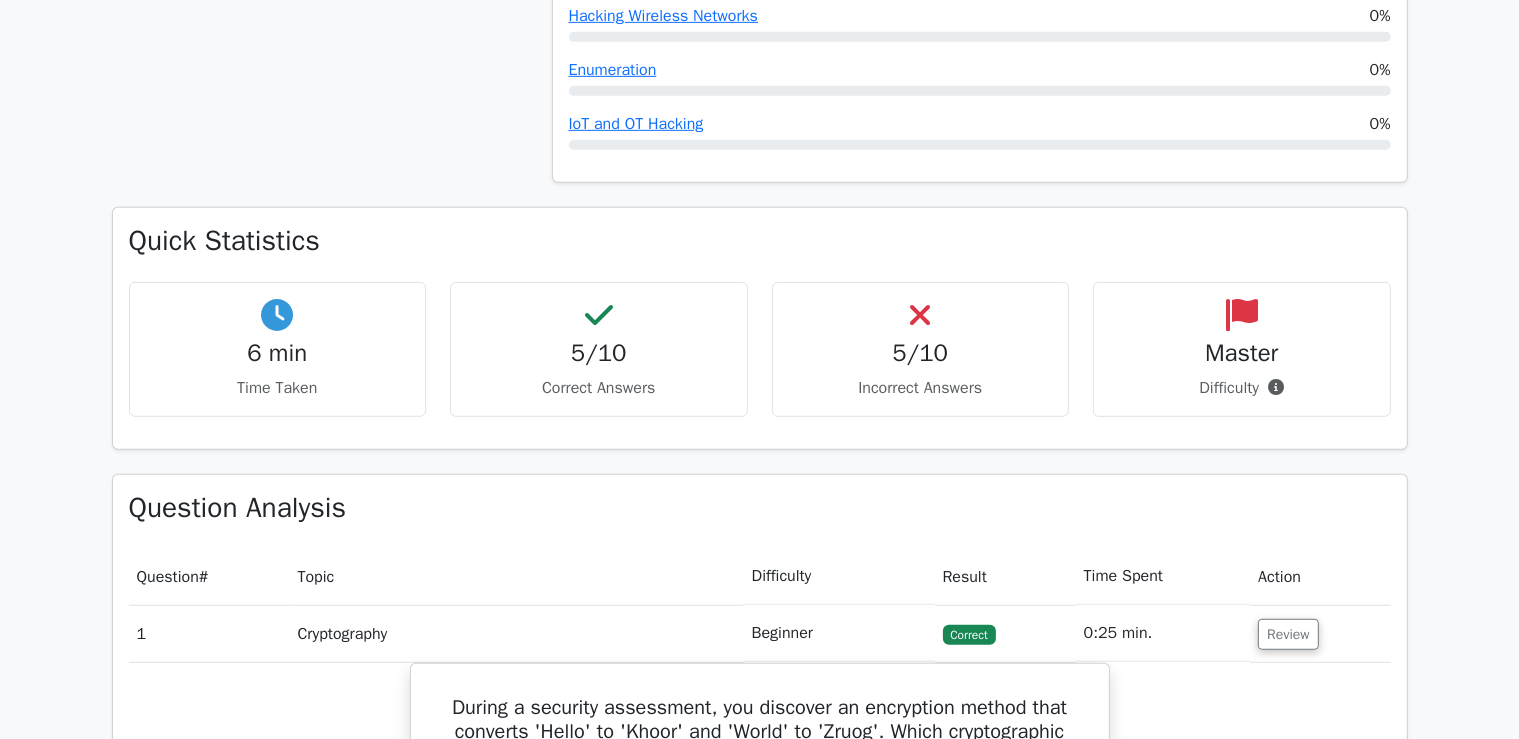 scroll, scrollTop: 1095, scrollLeft: 0, axis: vertical 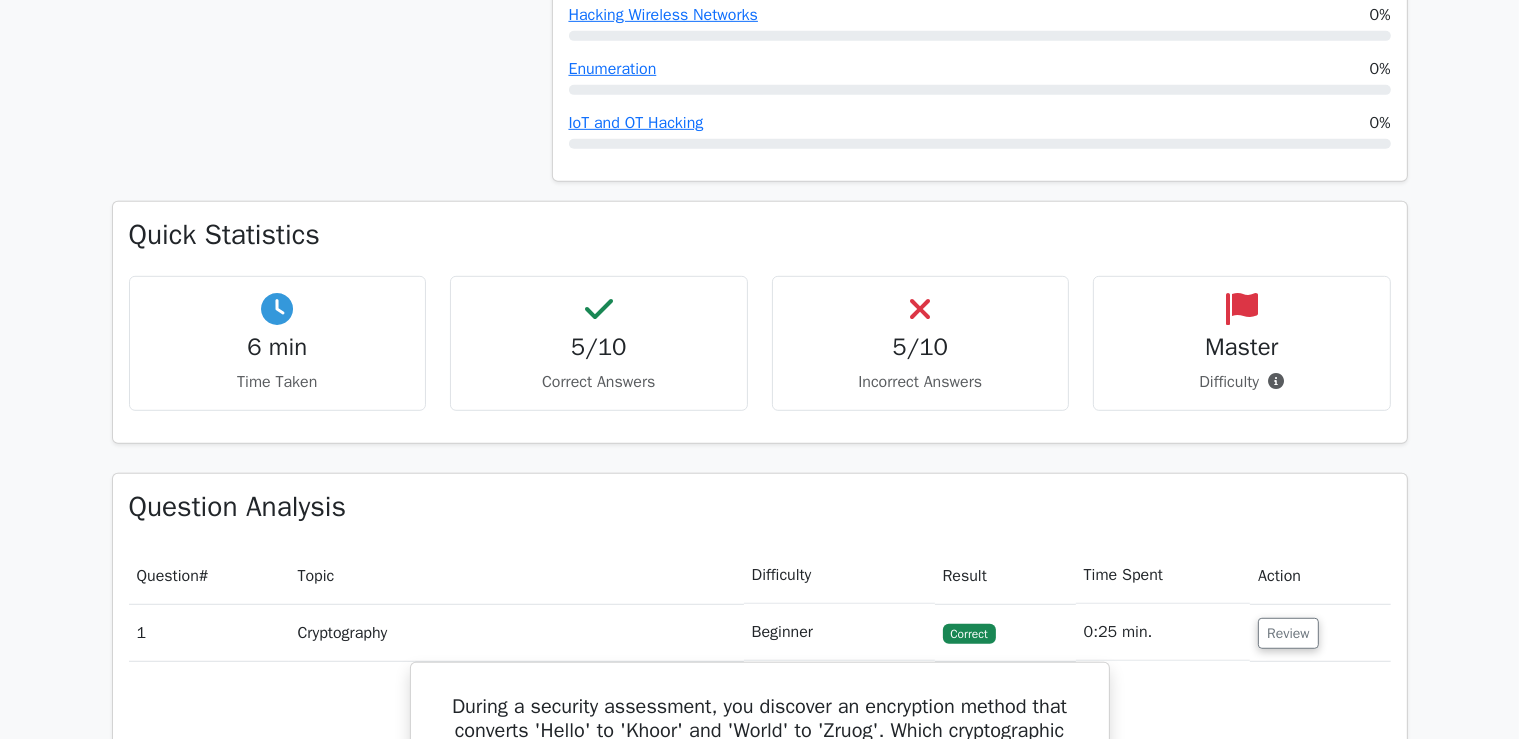 click on "Incorrect Answers" at bounding box center [921, 382] 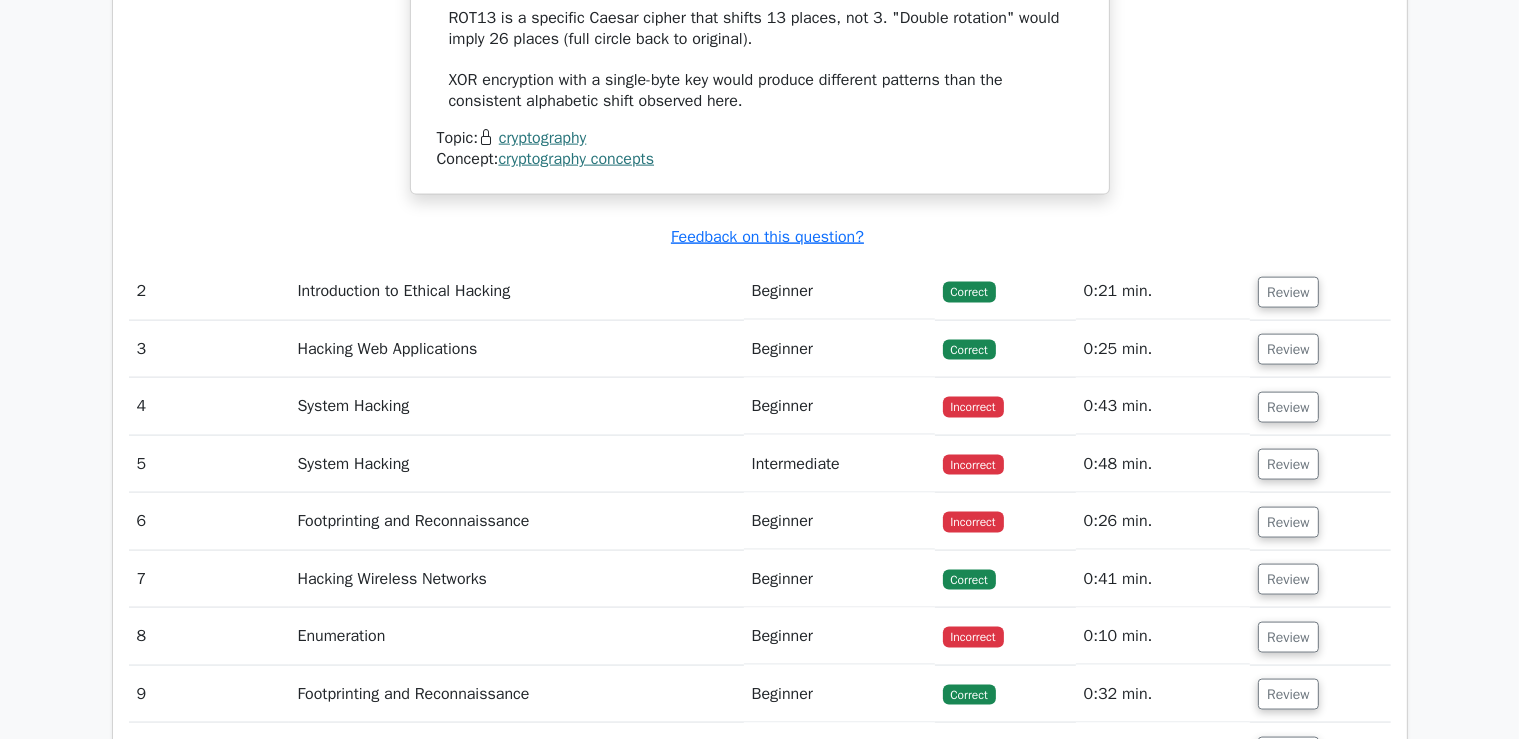 scroll, scrollTop: 2688, scrollLeft: 0, axis: vertical 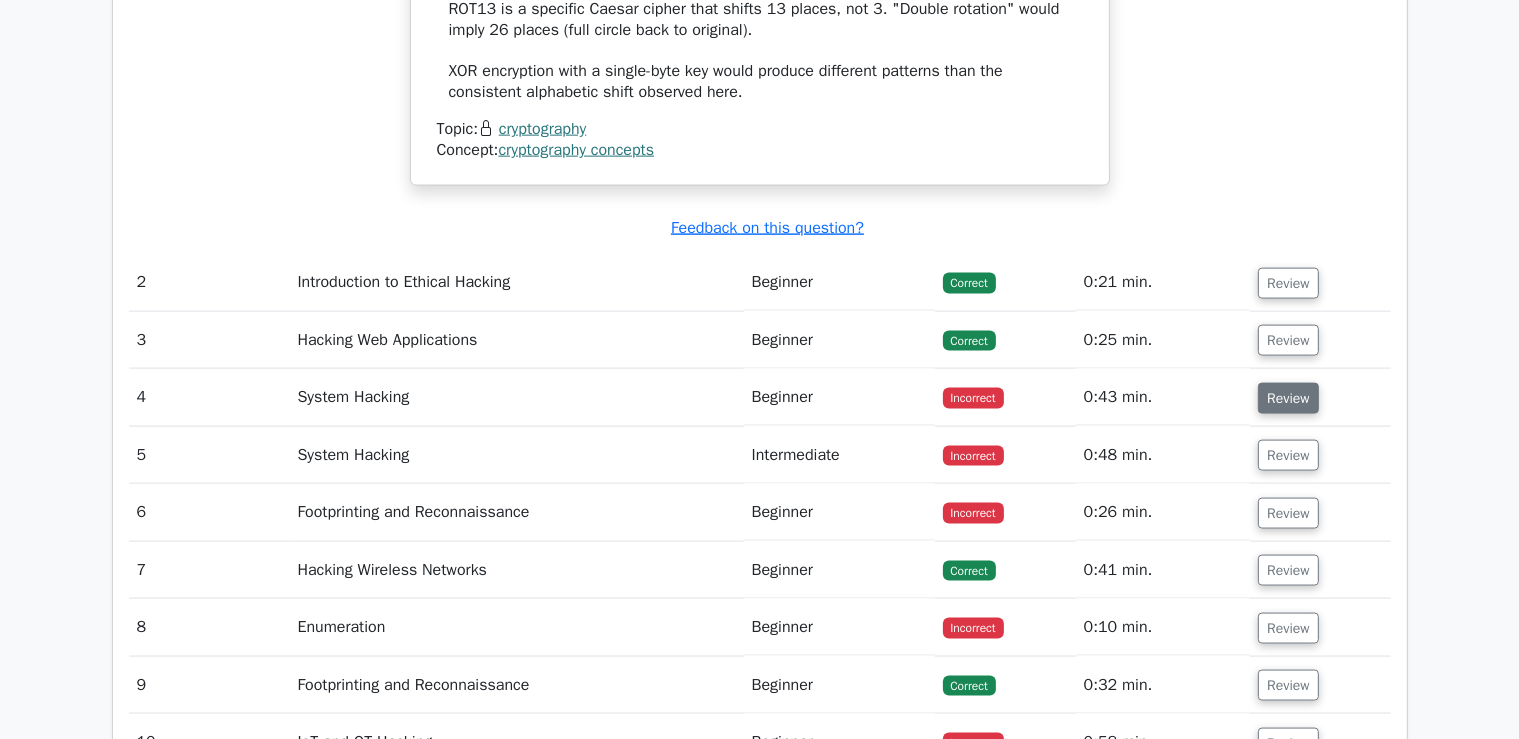 click on "Review" at bounding box center (1288, 398) 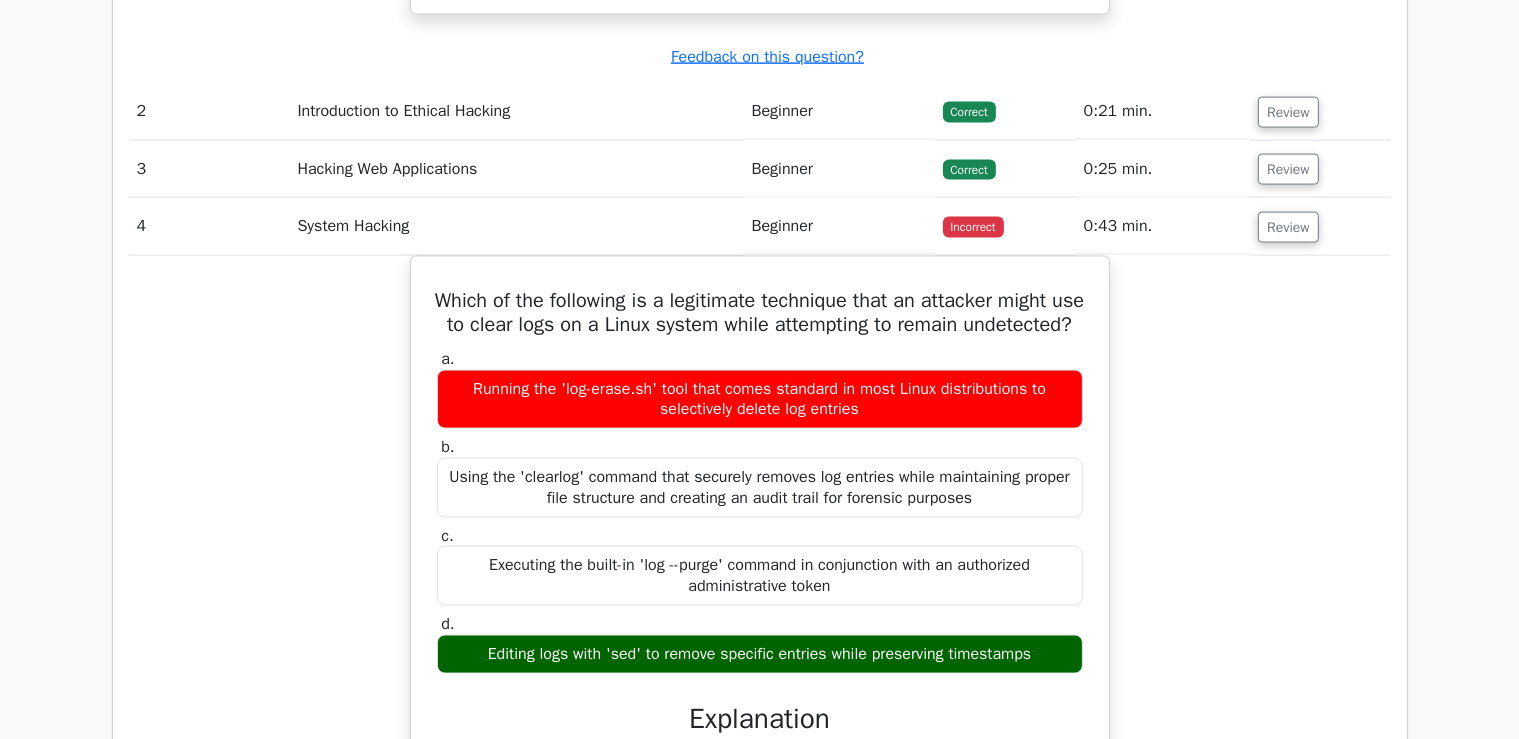 scroll, scrollTop: 2860, scrollLeft: 0, axis: vertical 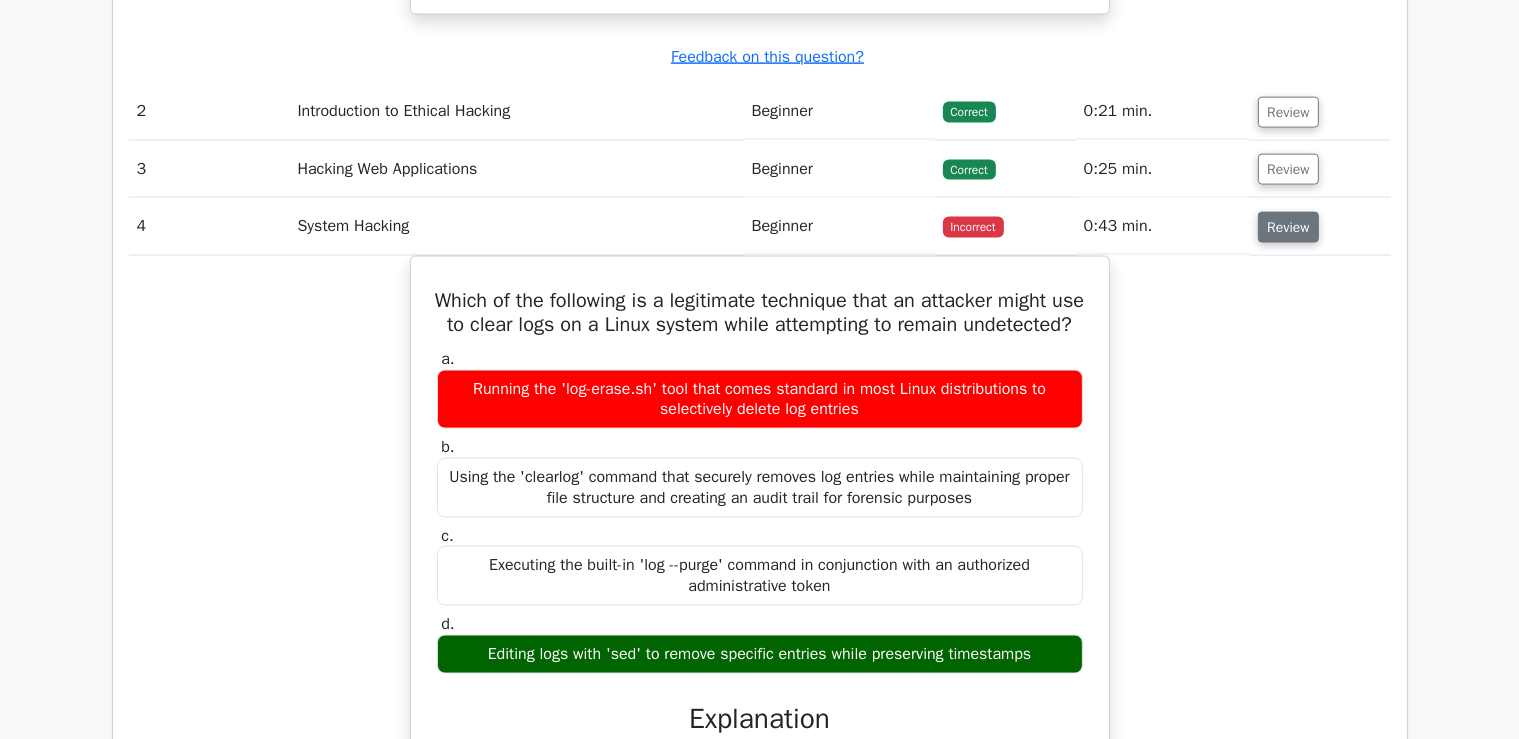 click on "Review" at bounding box center [1288, 226] 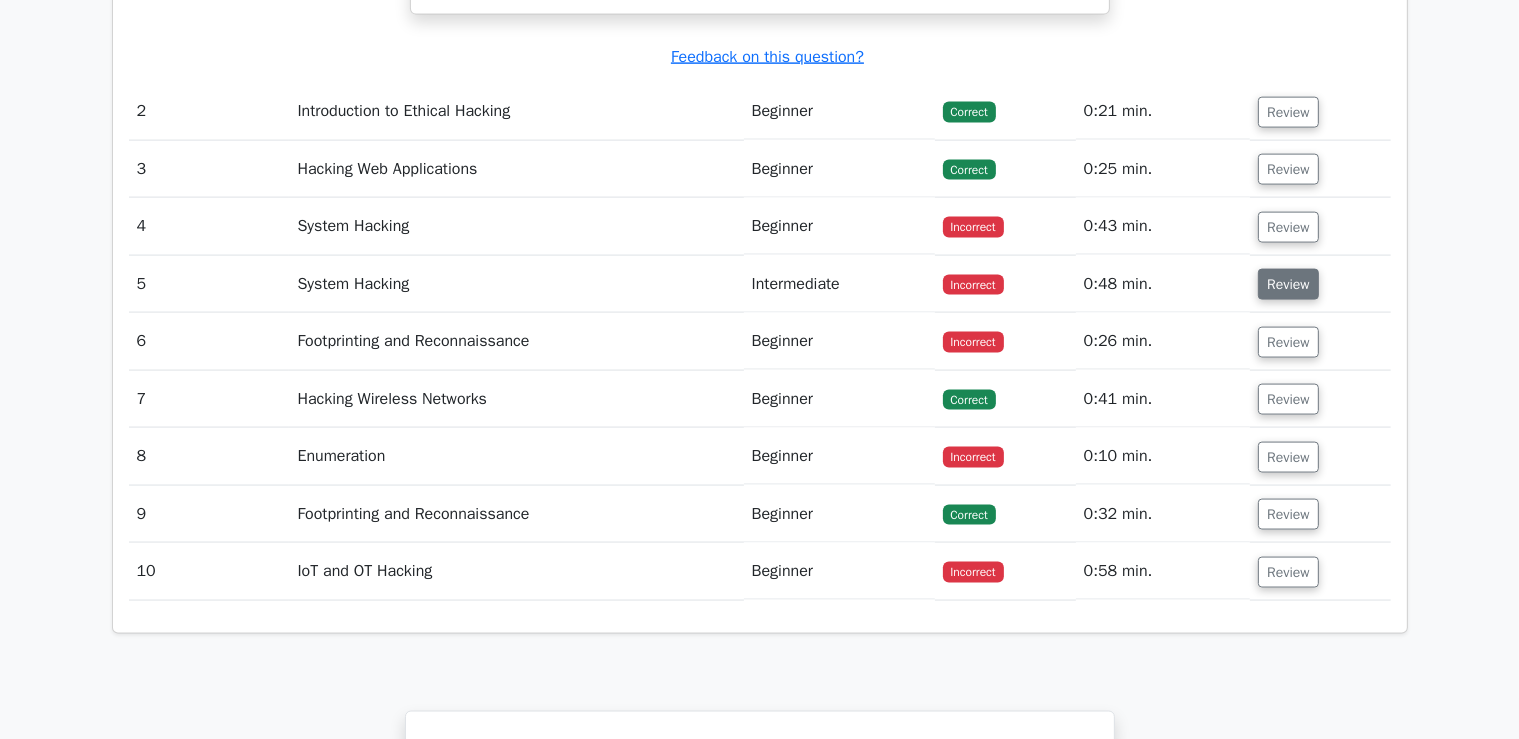 click on "Review" at bounding box center [1288, 283] 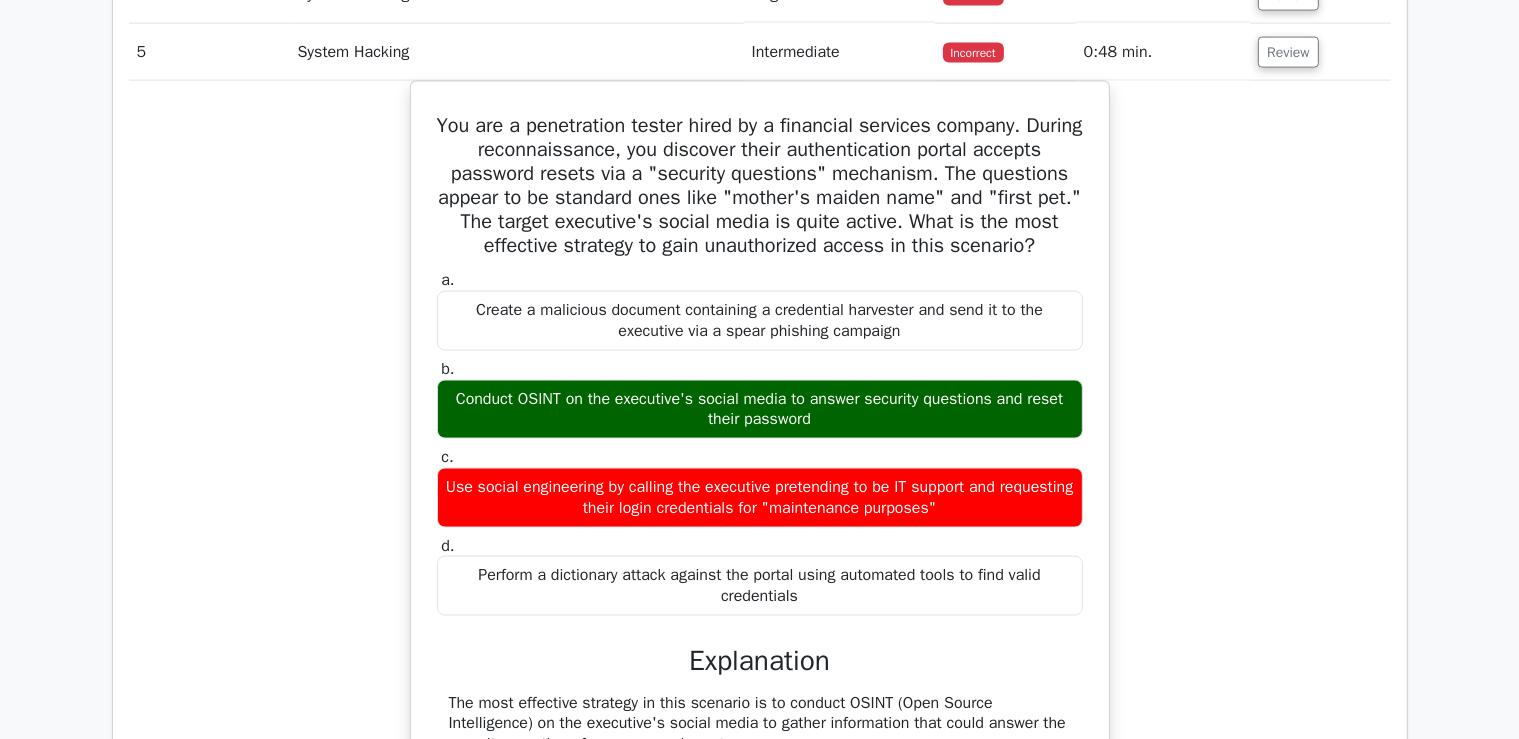 scroll, scrollTop: 3092, scrollLeft: 0, axis: vertical 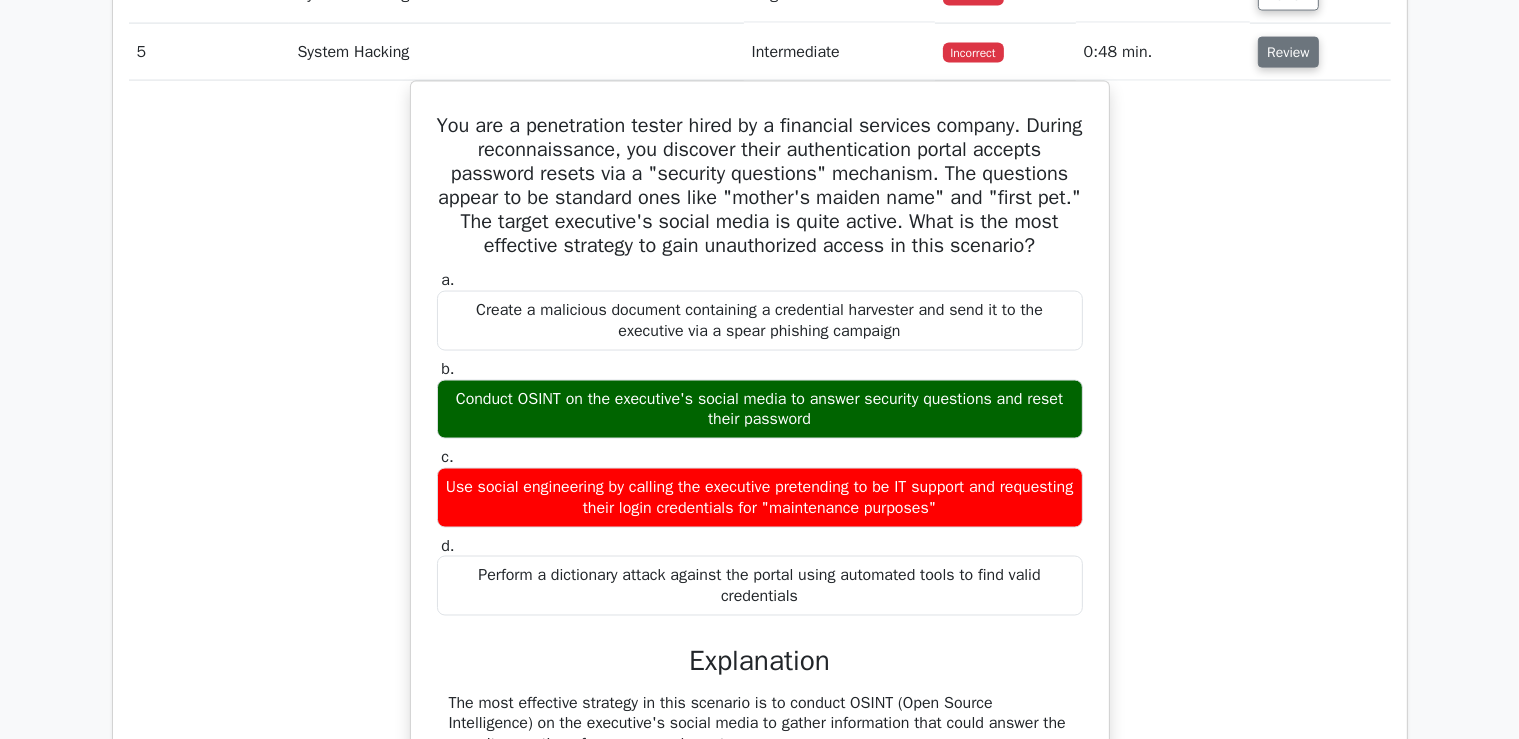 click on "Review" at bounding box center [1288, 51] 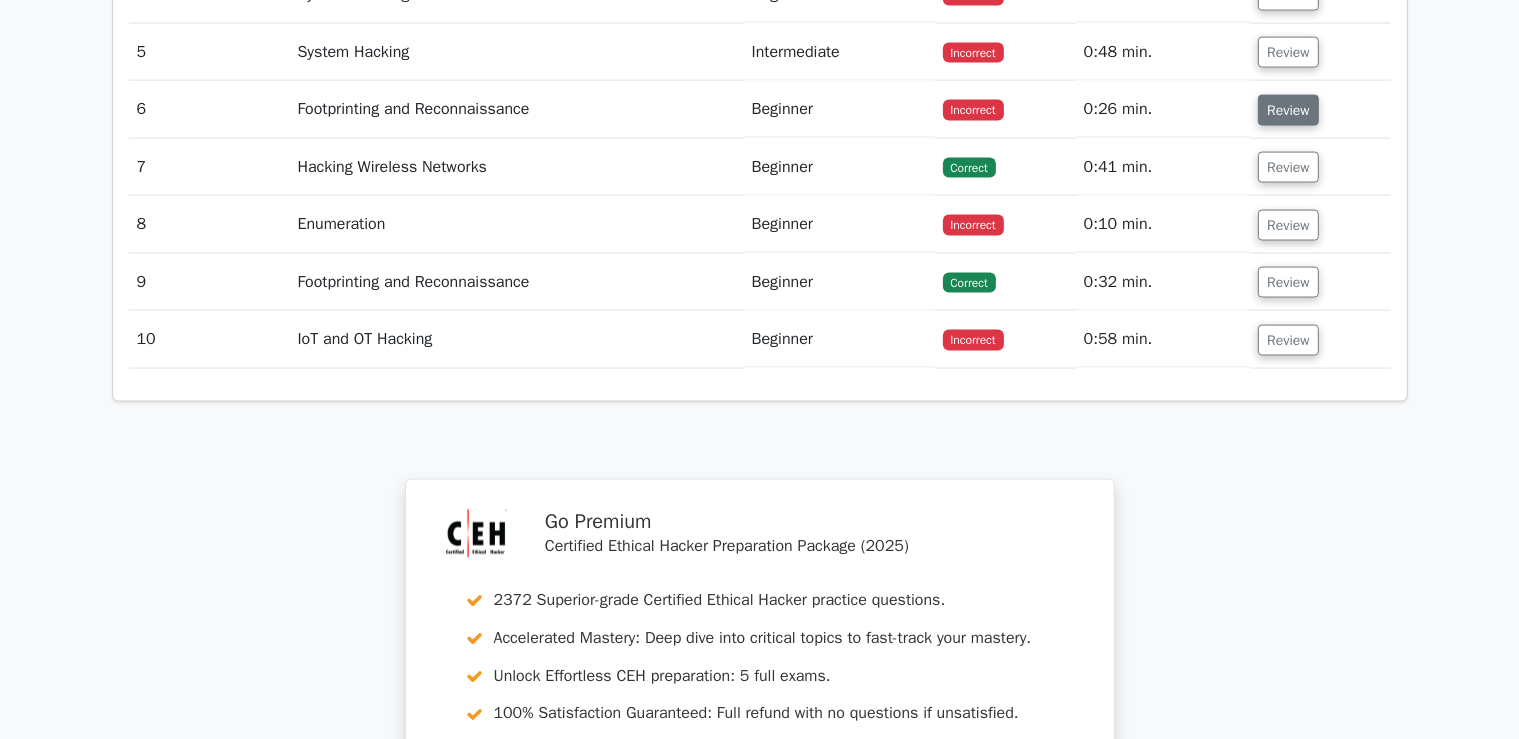 click on "Review" at bounding box center (1288, 109) 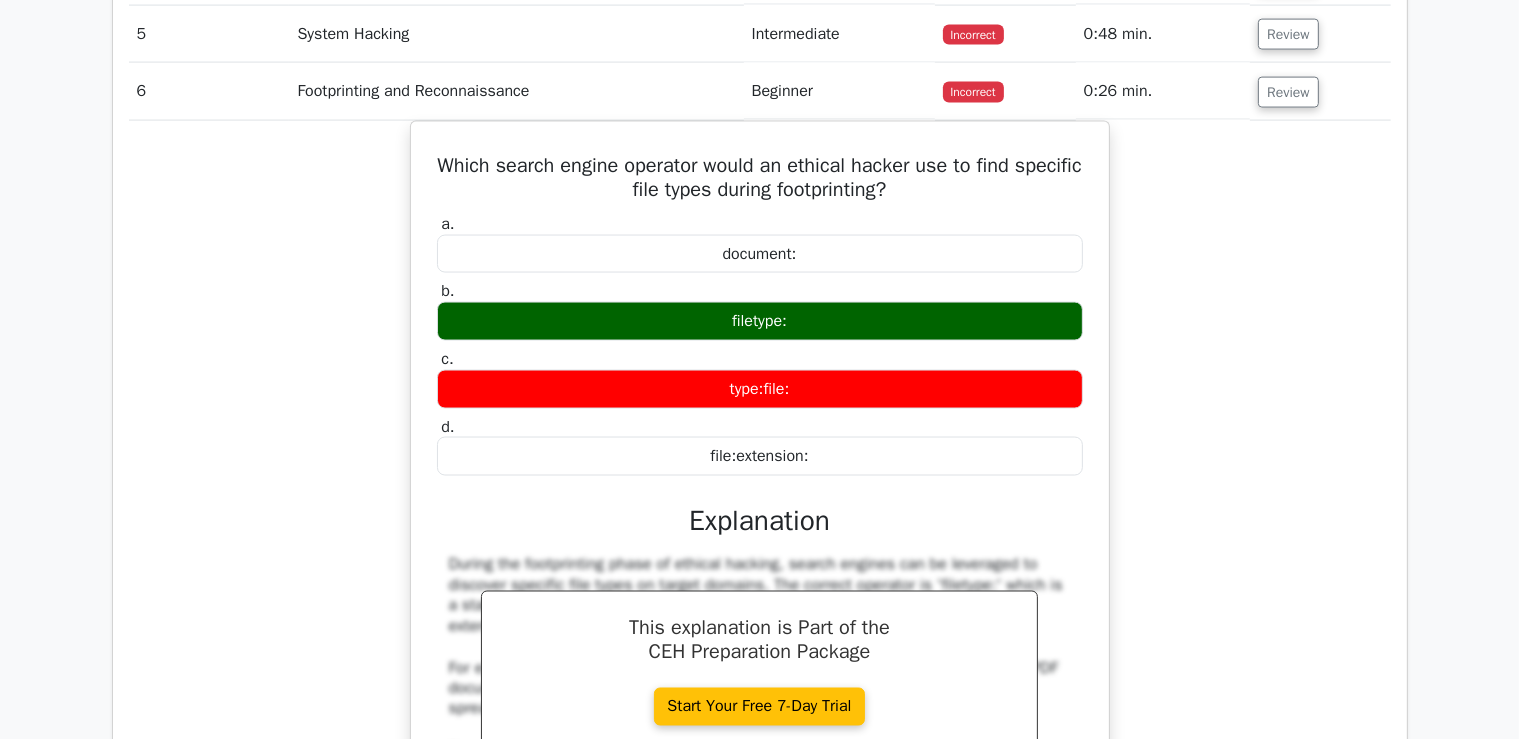 scroll, scrollTop: 3111, scrollLeft: 0, axis: vertical 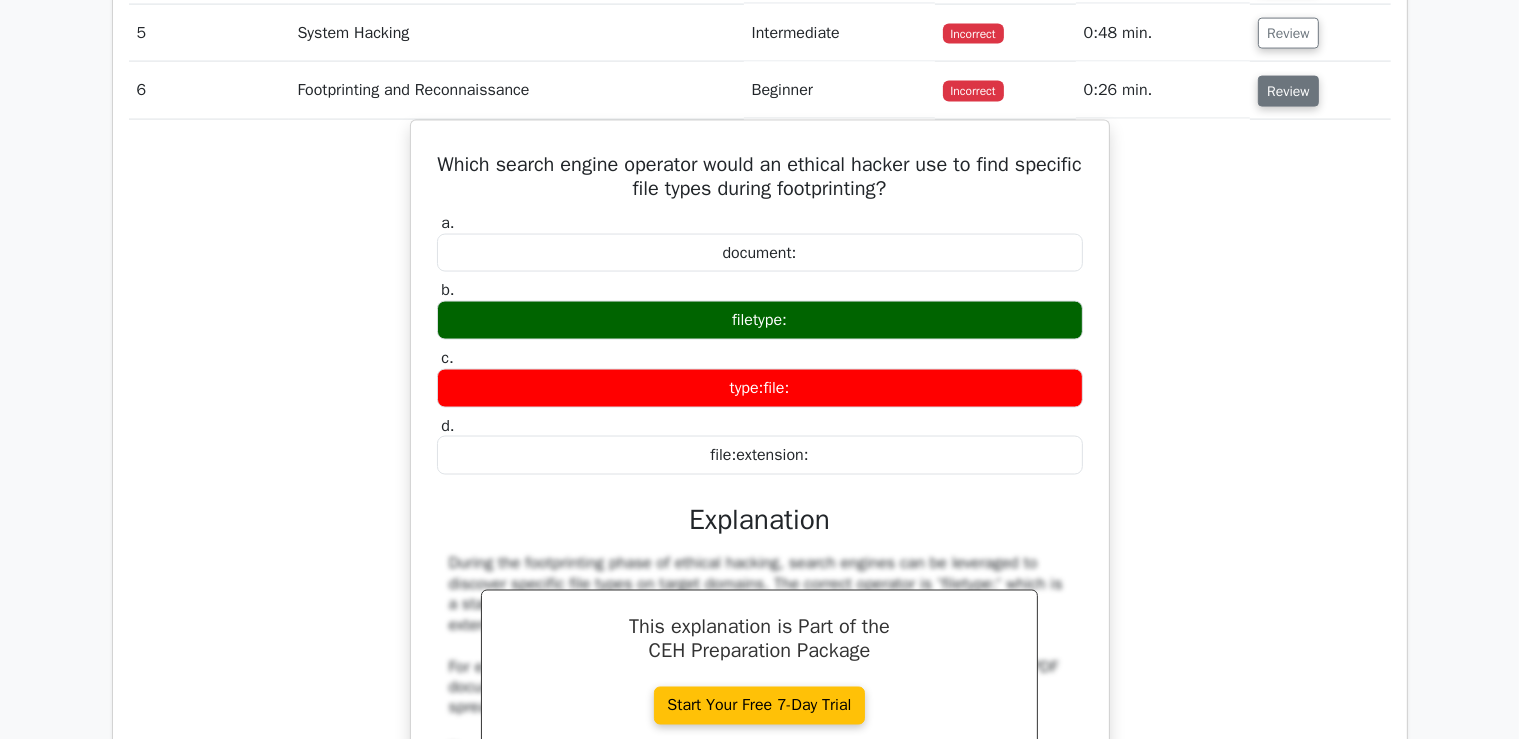 click on "Review" at bounding box center [1288, 90] 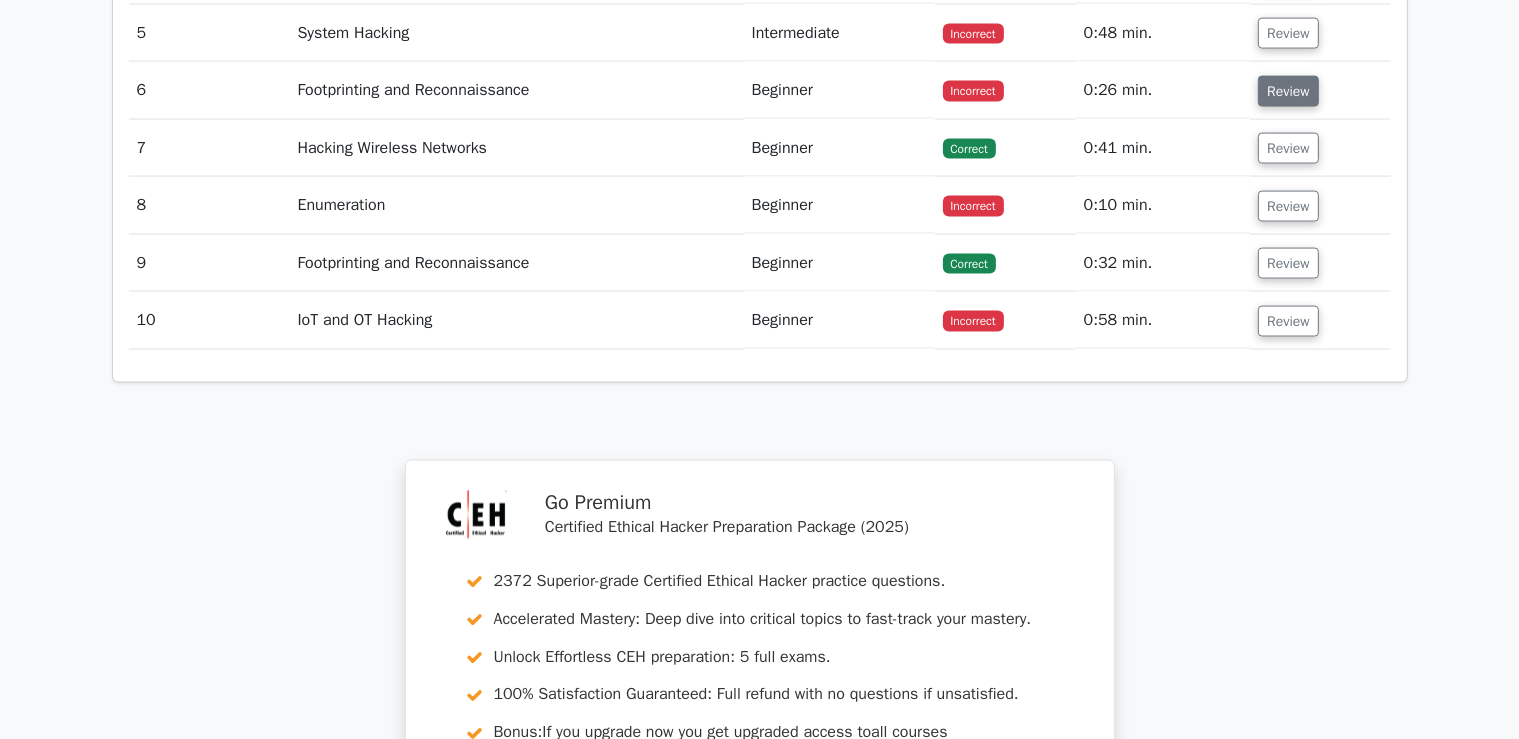 click on "Review" at bounding box center (1288, 90) 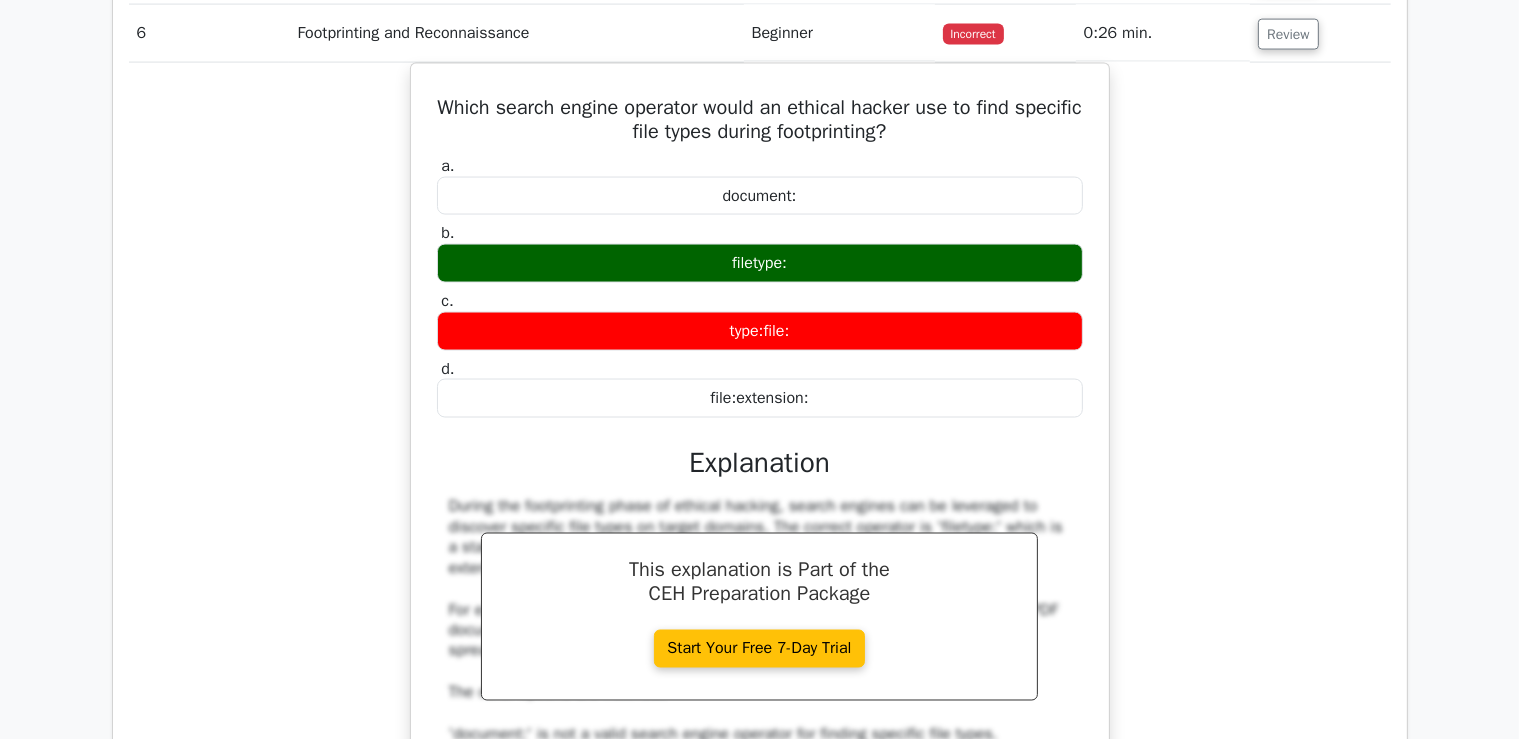 scroll, scrollTop: 3168, scrollLeft: 0, axis: vertical 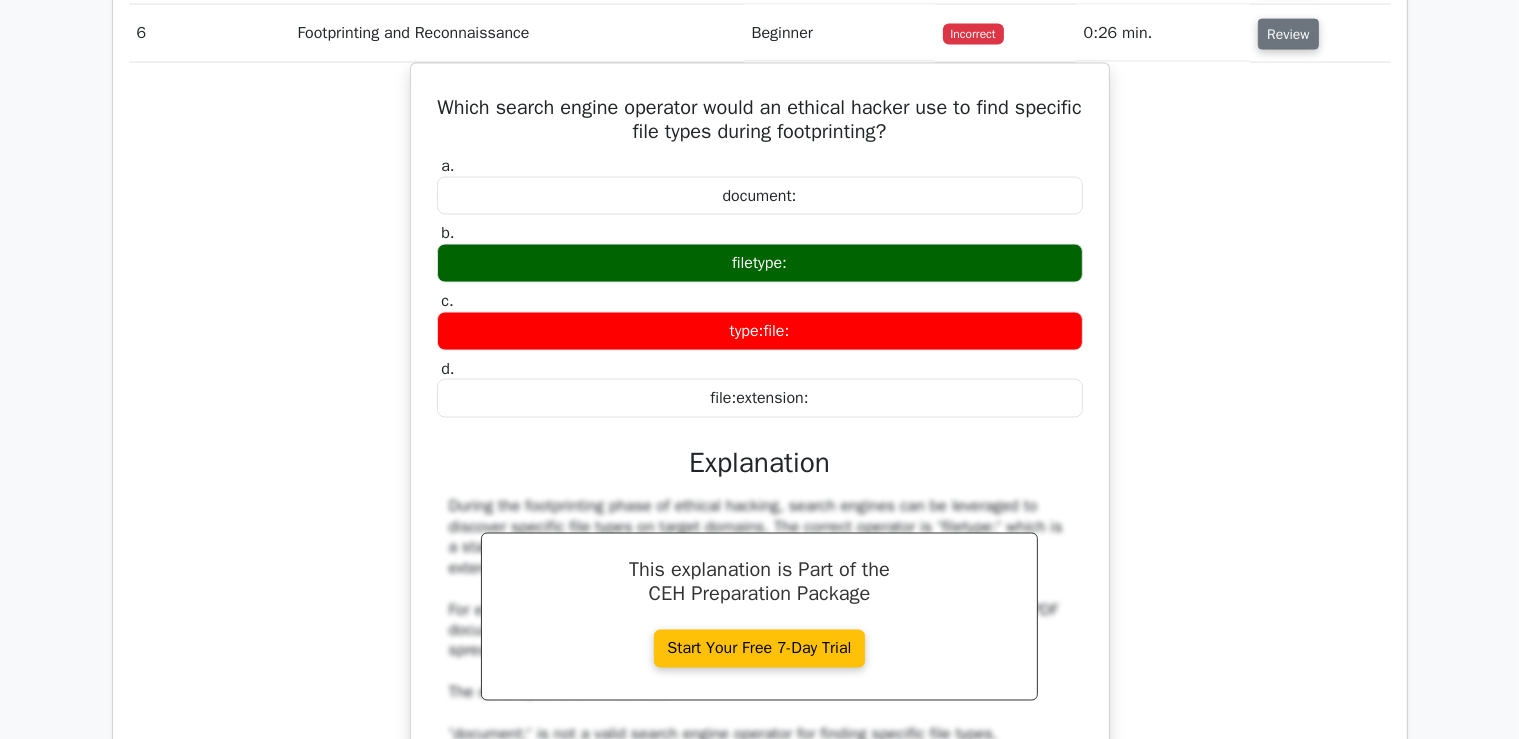 click on "Review" at bounding box center [1288, 33] 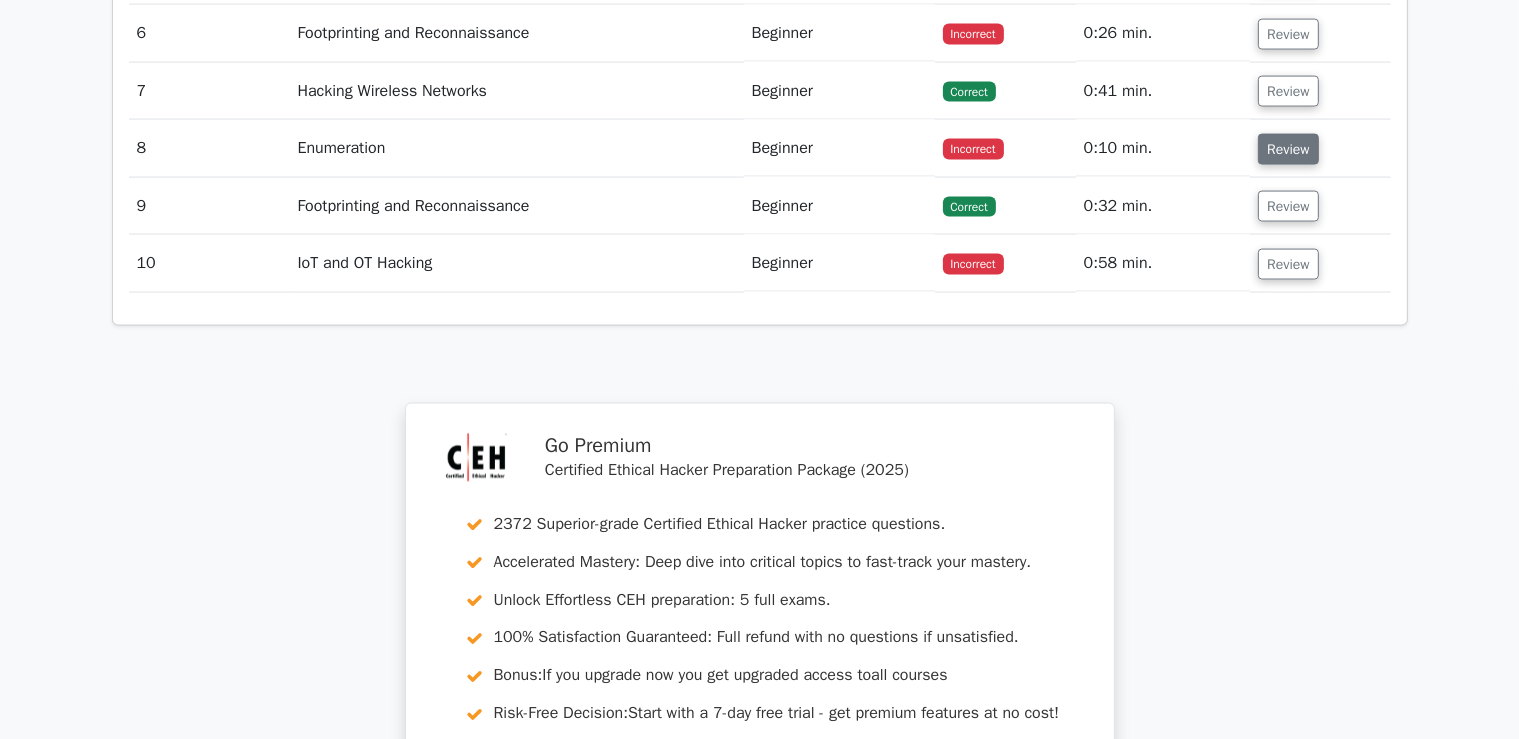 click on "Review" at bounding box center [1288, 148] 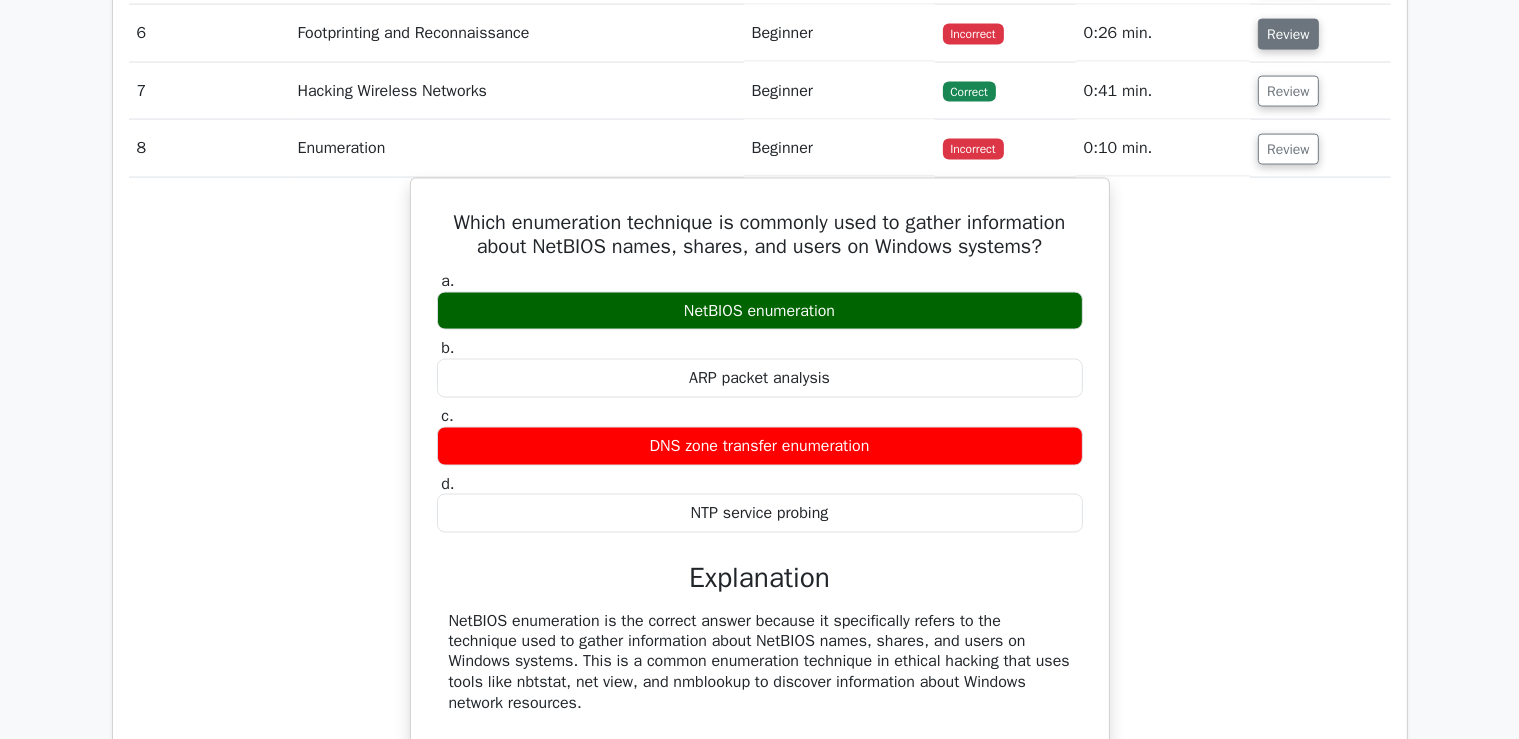 click on "Review" at bounding box center (1288, 33) 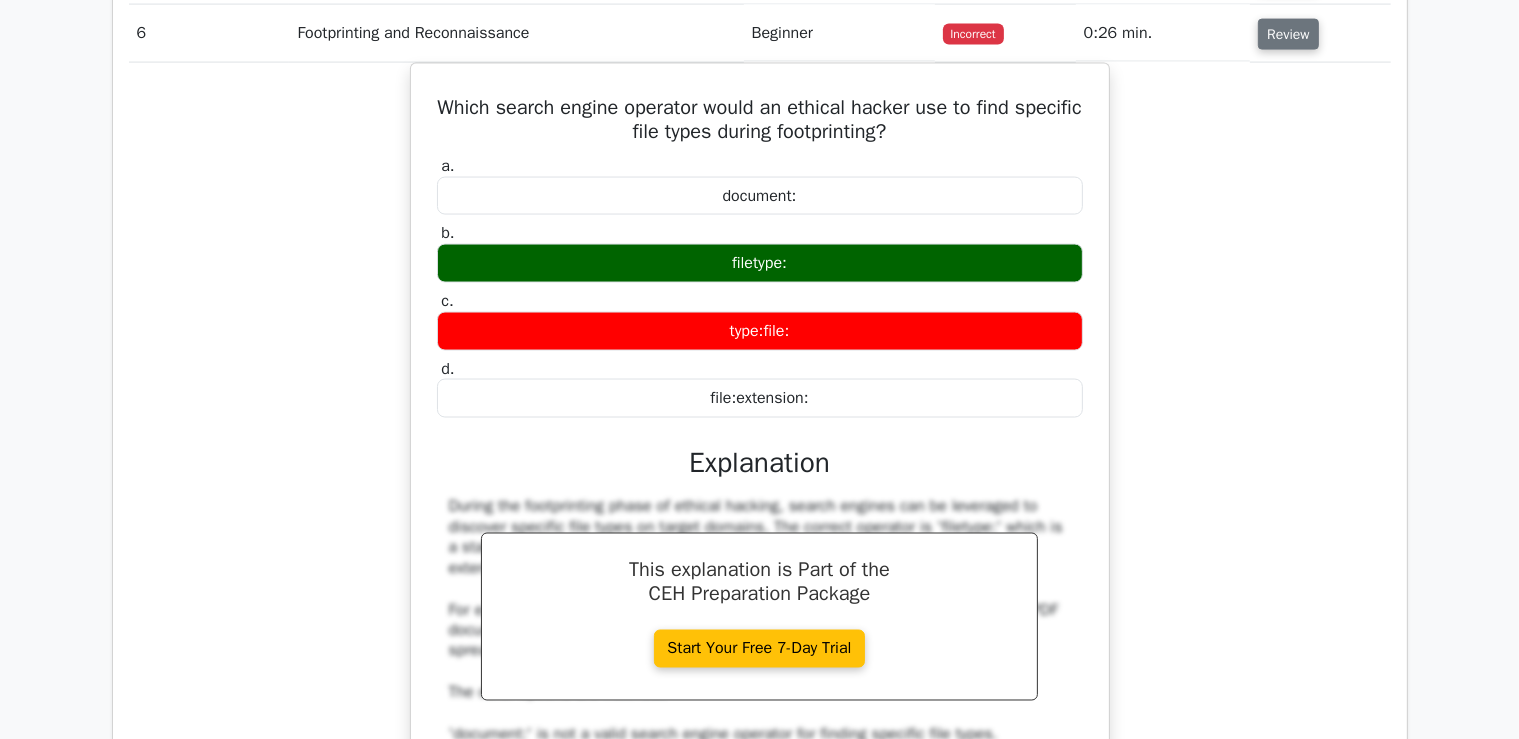click on "Review" at bounding box center [1288, 33] 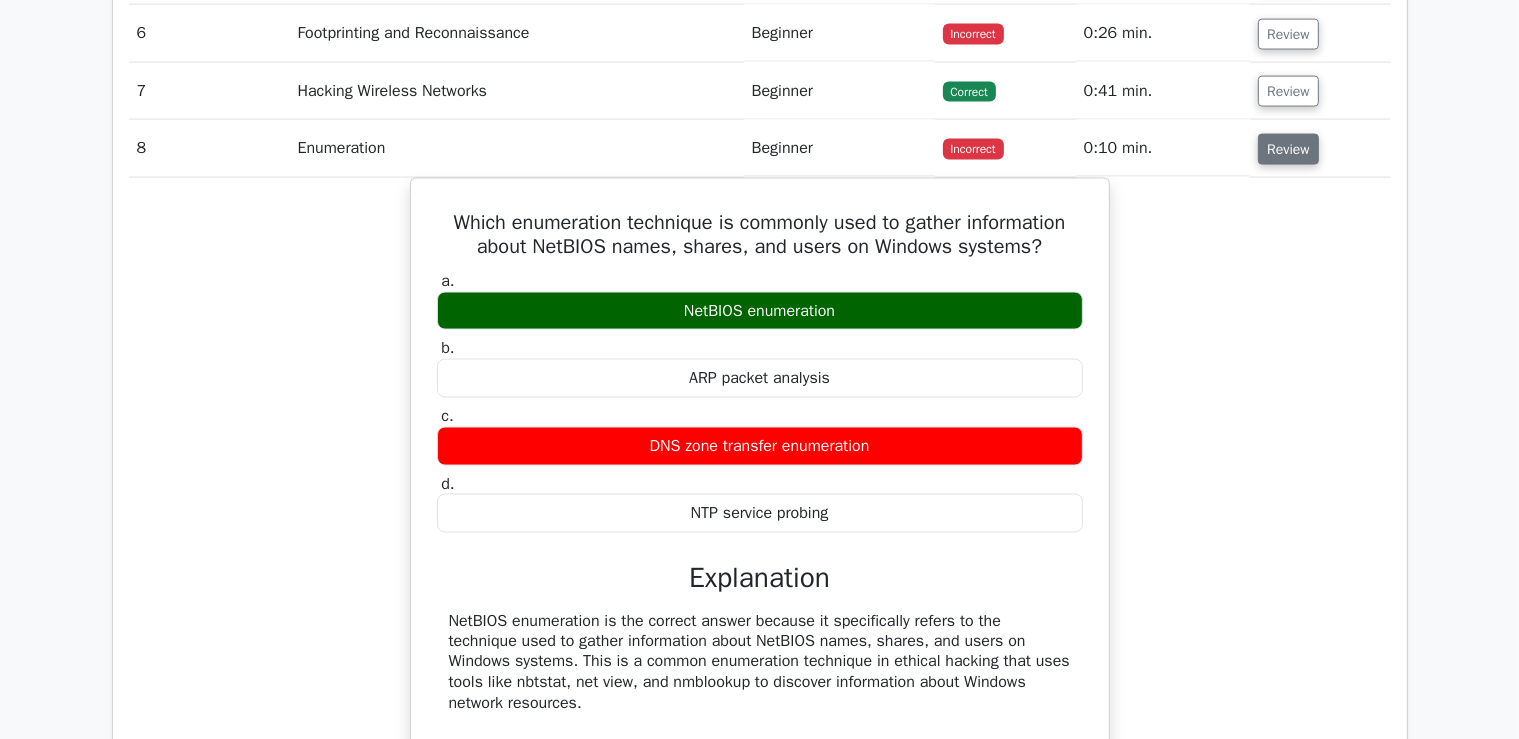 click on "Review" at bounding box center [1288, 148] 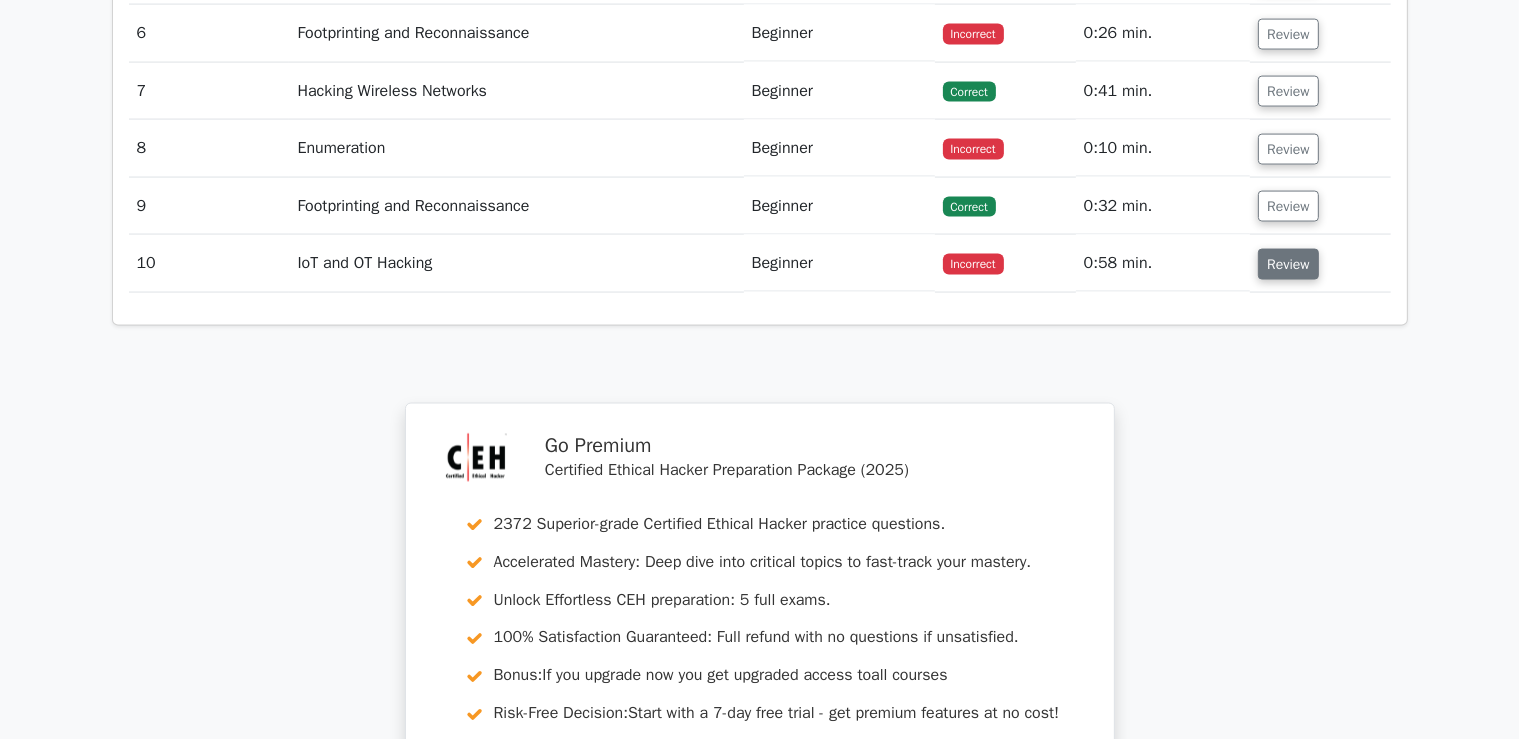 click on "Review" at bounding box center [1288, 263] 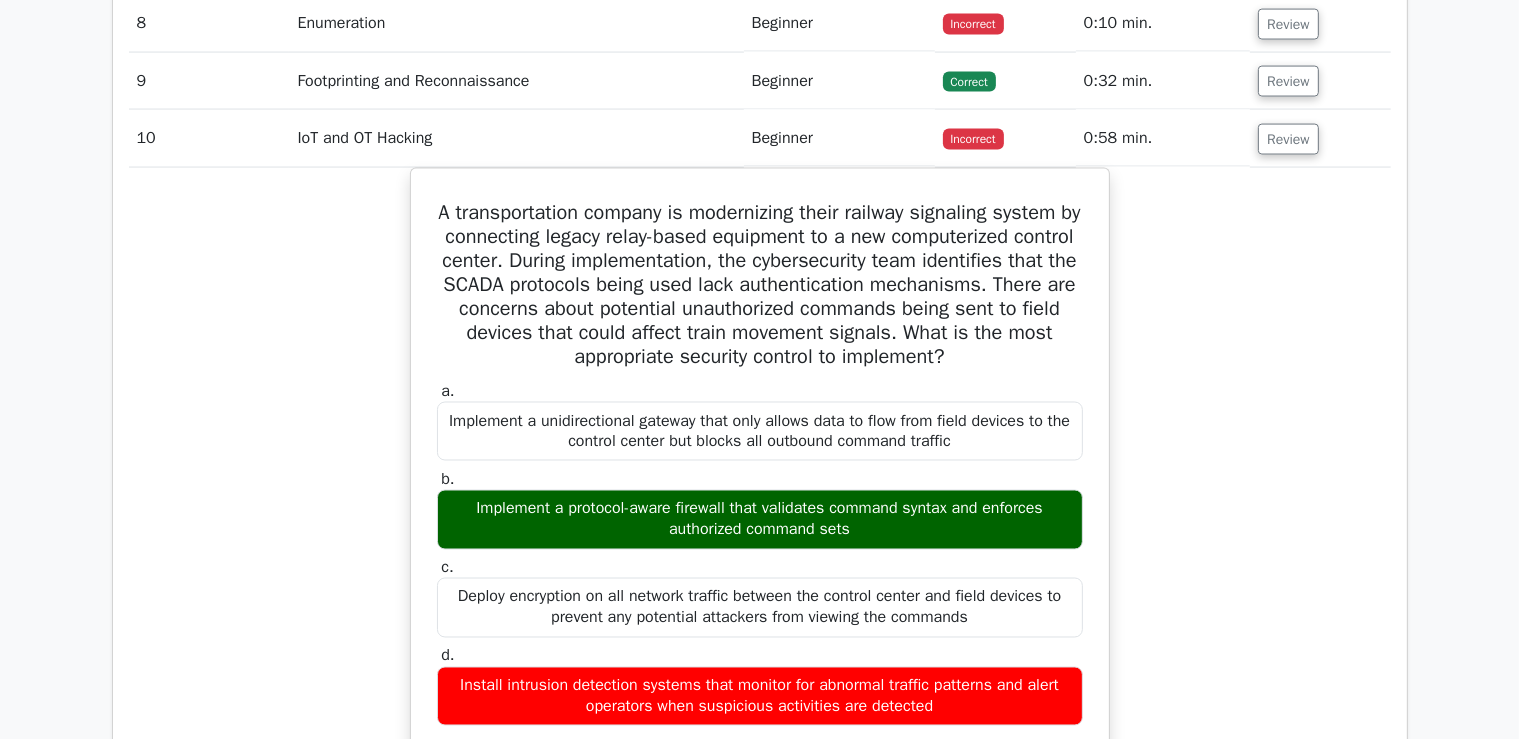 scroll, scrollTop: 3301, scrollLeft: 0, axis: vertical 